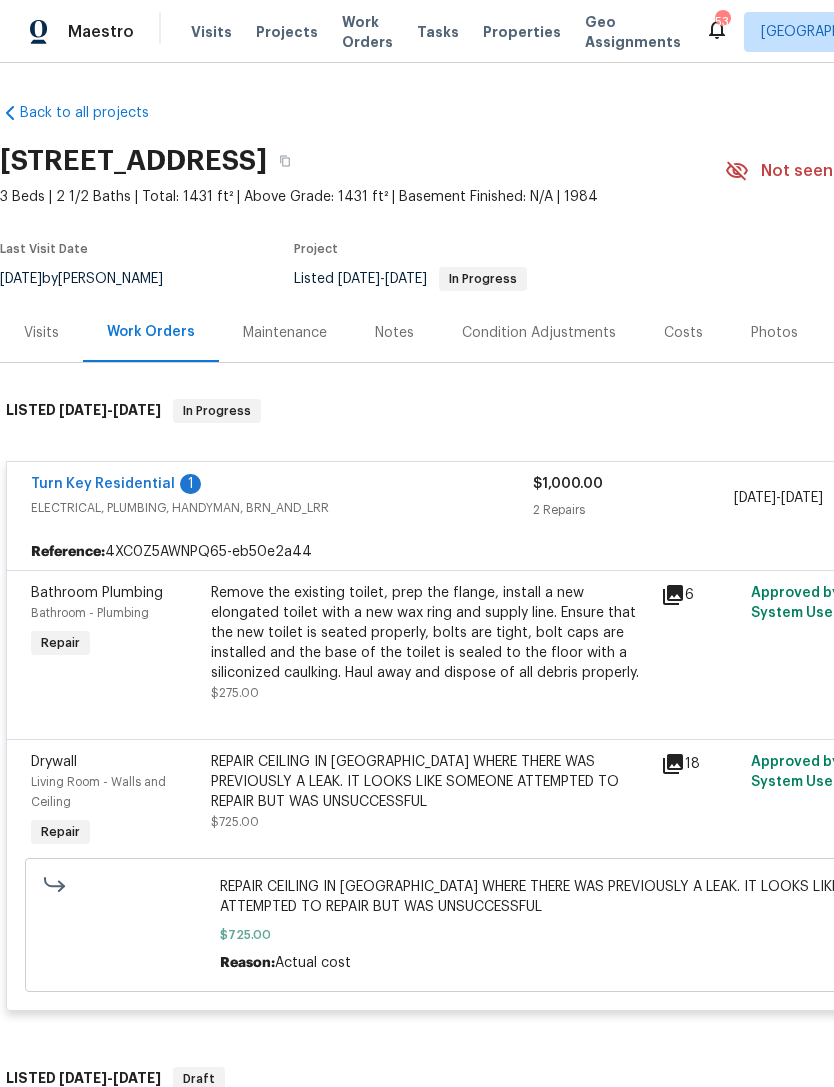 scroll, scrollTop: 0, scrollLeft: 0, axis: both 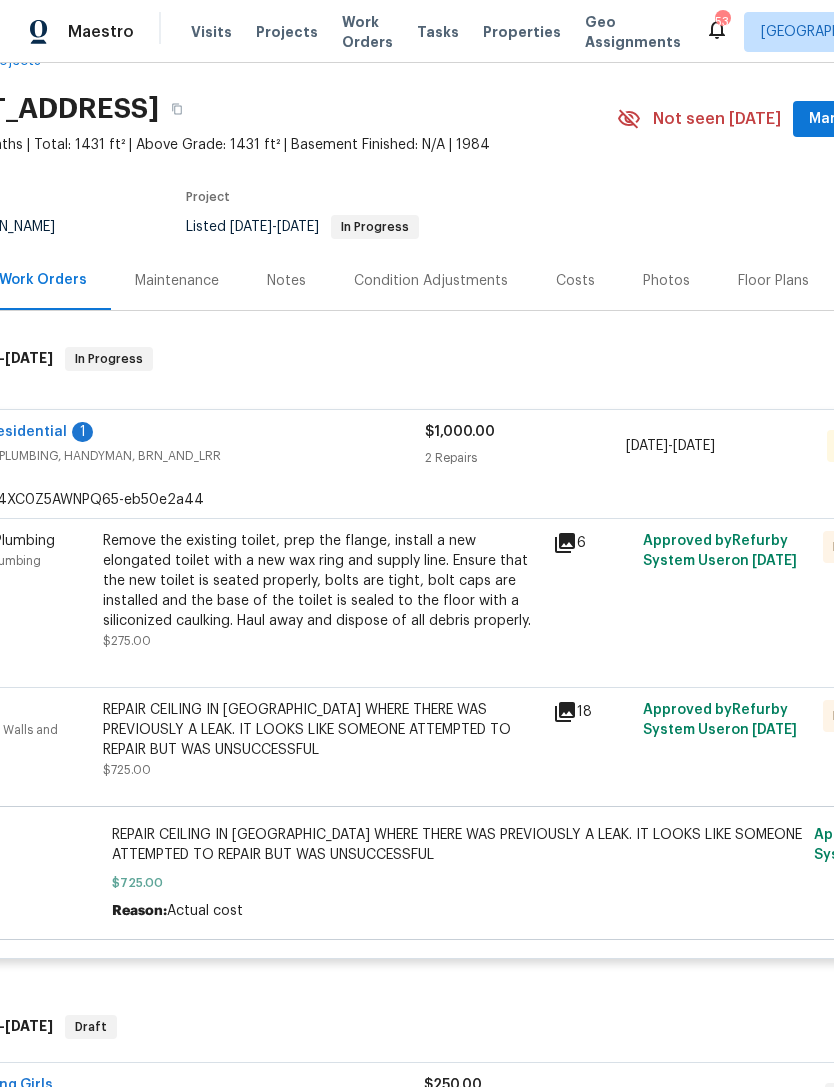 click on "Remove the existing toilet, prep the flange, install a new elongated toilet with a new wax ring and supply line. Ensure that the new toilet is seated properly, bolts are tight, bolt caps are installed and the base of the toilet is sealed to the floor with a siliconized caulking. Haul away and dispose of all debris properly." at bounding box center [322, 581] 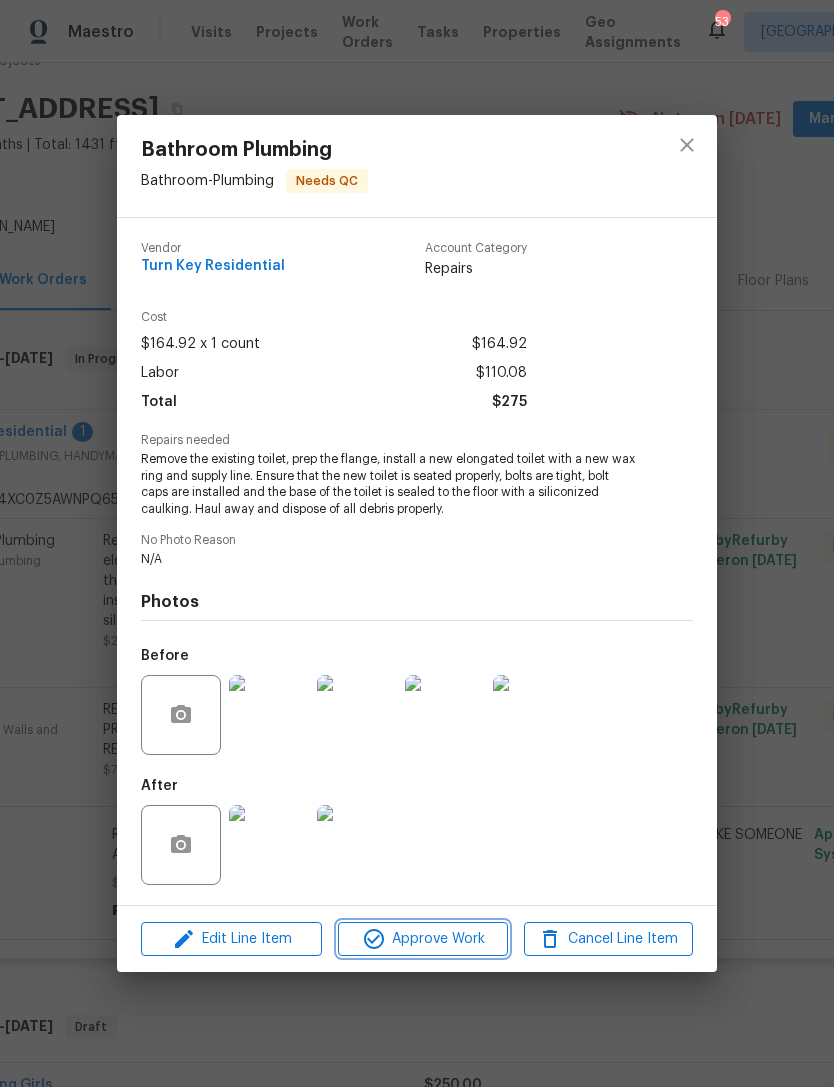 click on "Approve Work" at bounding box center [422, 939] 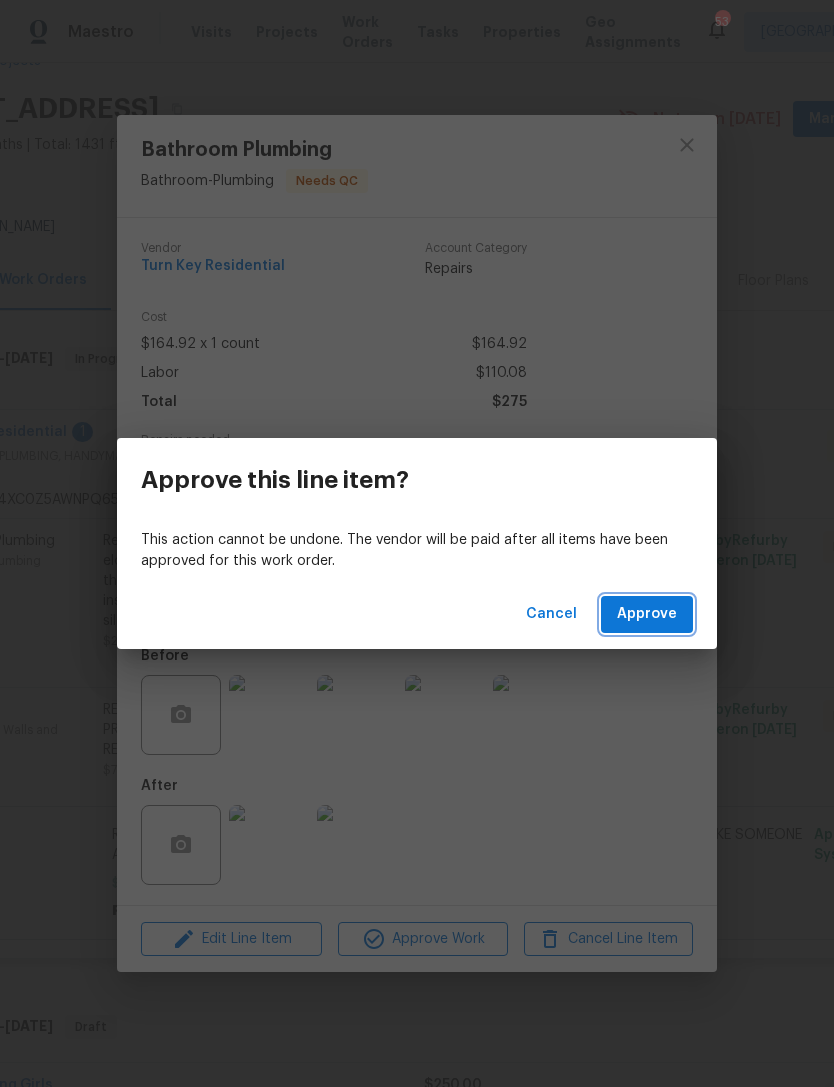 click on "Approve" at bounding box center (647, 614) 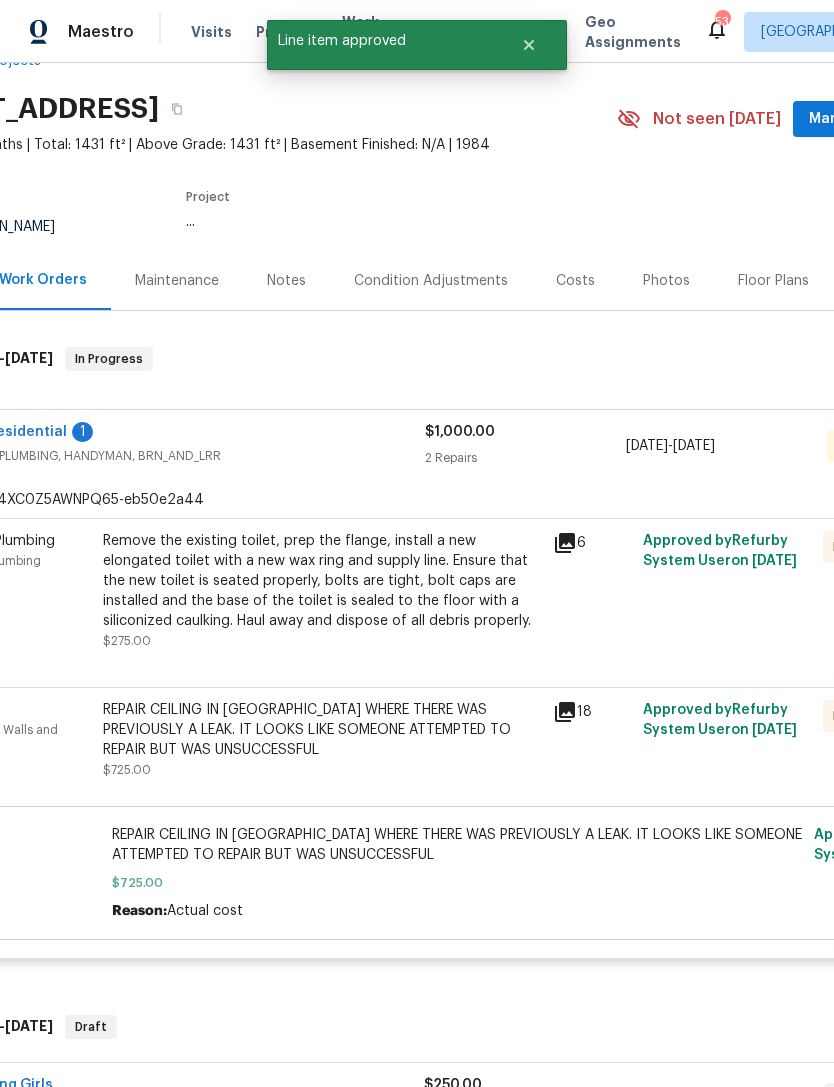 click on "REPAIR CEILING IN LIVING ROOM WHERE THERE WAS PREVIOUSLY A LEAK. IT LOOKS LIKE SOMEONE ATTEMPTED TO REPAIR BUT WAS UNSUCCESSFUL" at bounding box center [322, 730] 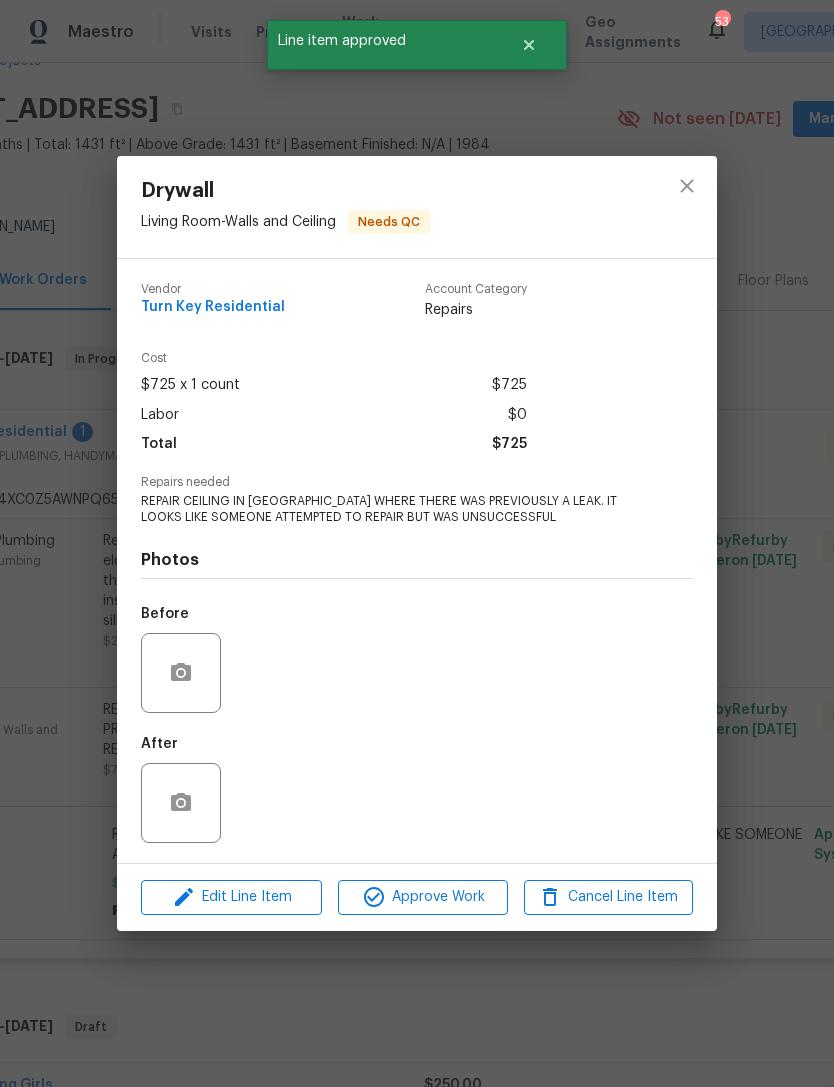 click on "Approve Work" at bounding box center [422, 897] 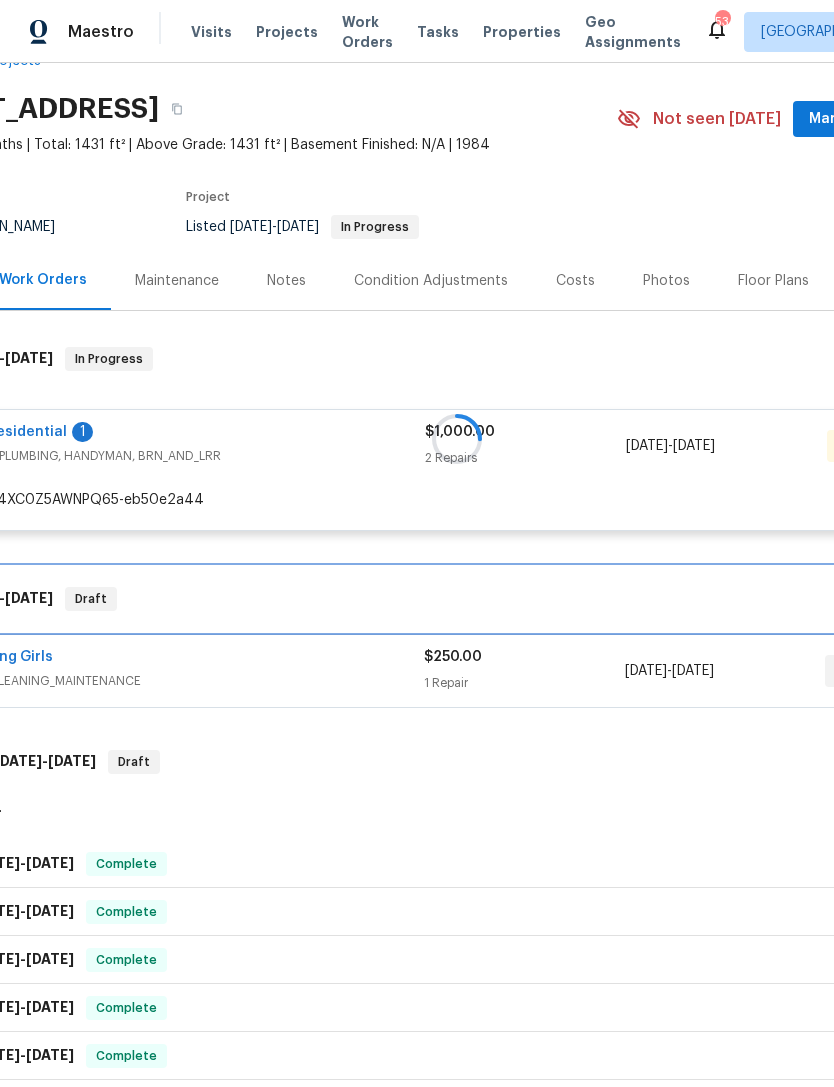 click on "LISTED   6/26/25  -  6/30/25 Draft" at bounding box center (457, 599) 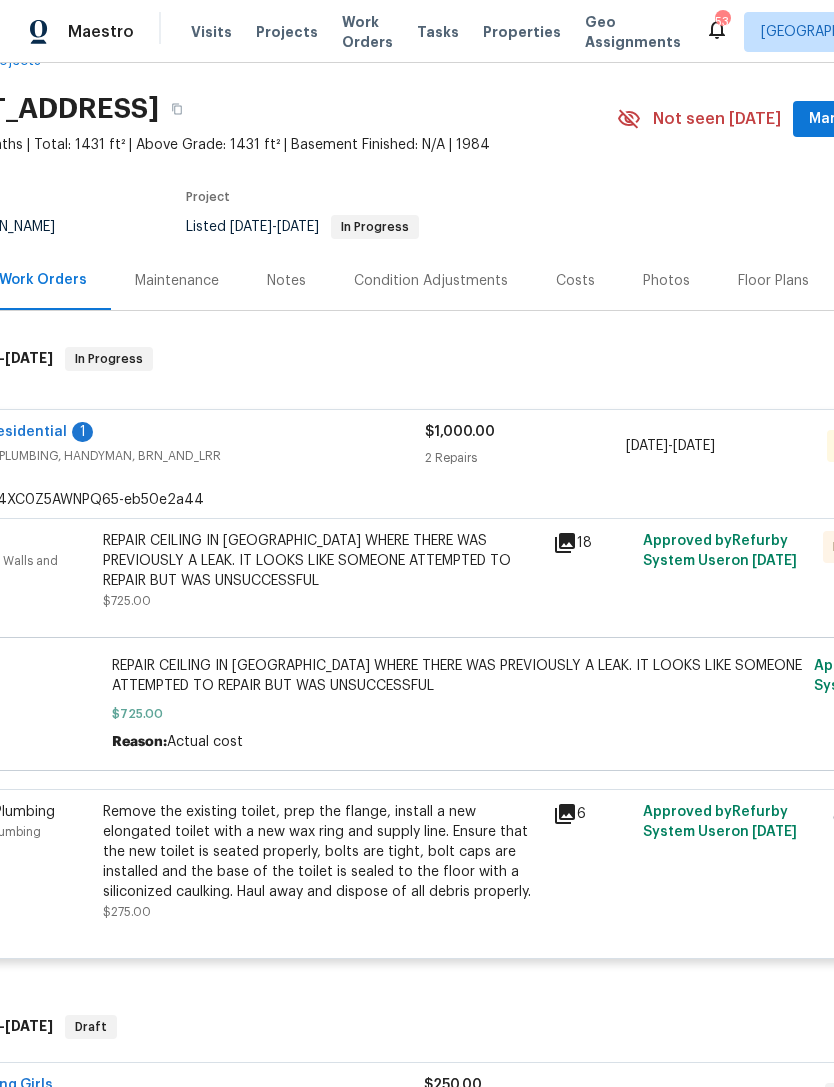 click on "Turn Key Residential" at bounding box center (-5, 432) 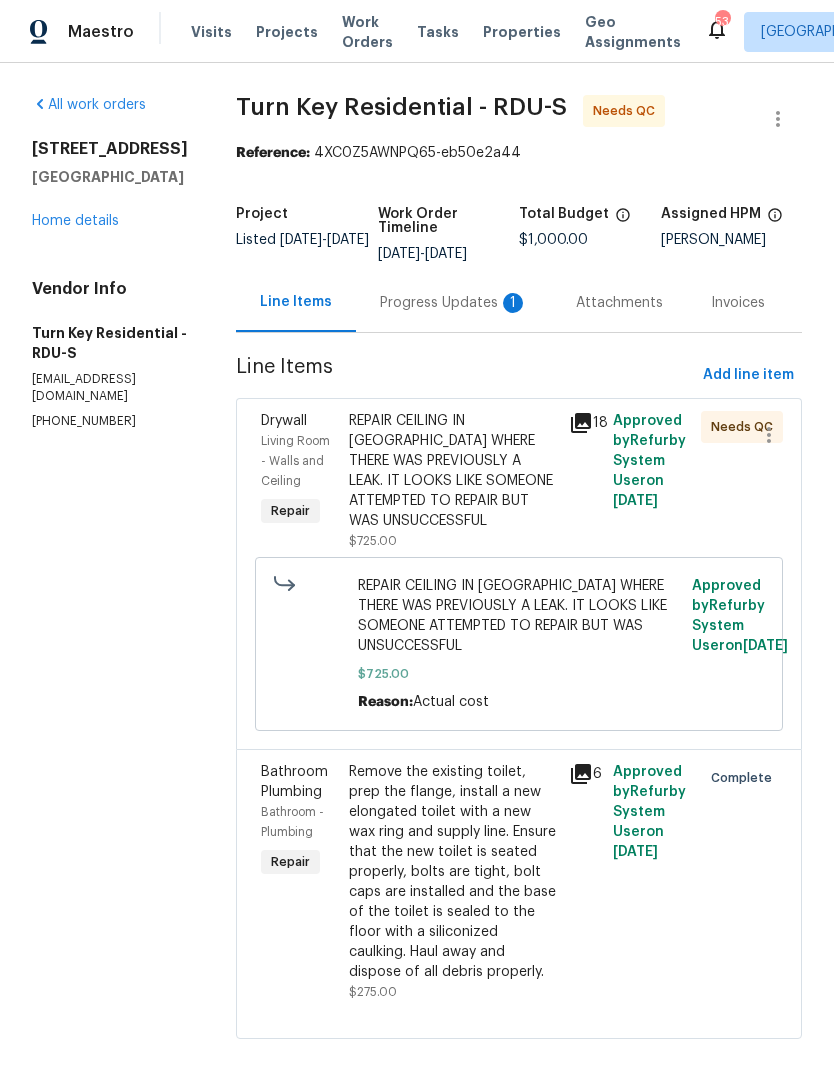 click on "REPAIR CEILING IN LIVING ROOM WHERE THERE WAS PREVIOUSLY A LEAK. IT LOOKS LIKE SOMEONE ATTEMPTED TO REPAIR BUT WAS UNSUCCESSFUL" at bounding box center [453, 471] 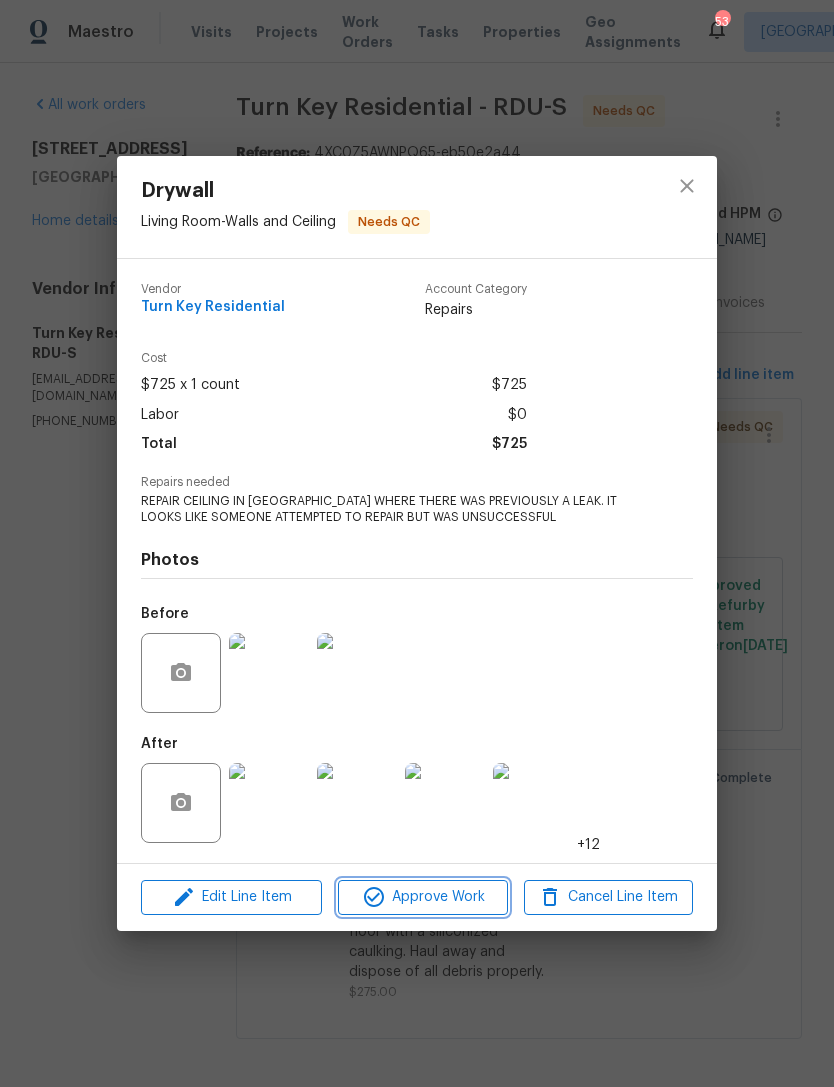 click on "Approve Work" at bounding box center [422, 897] 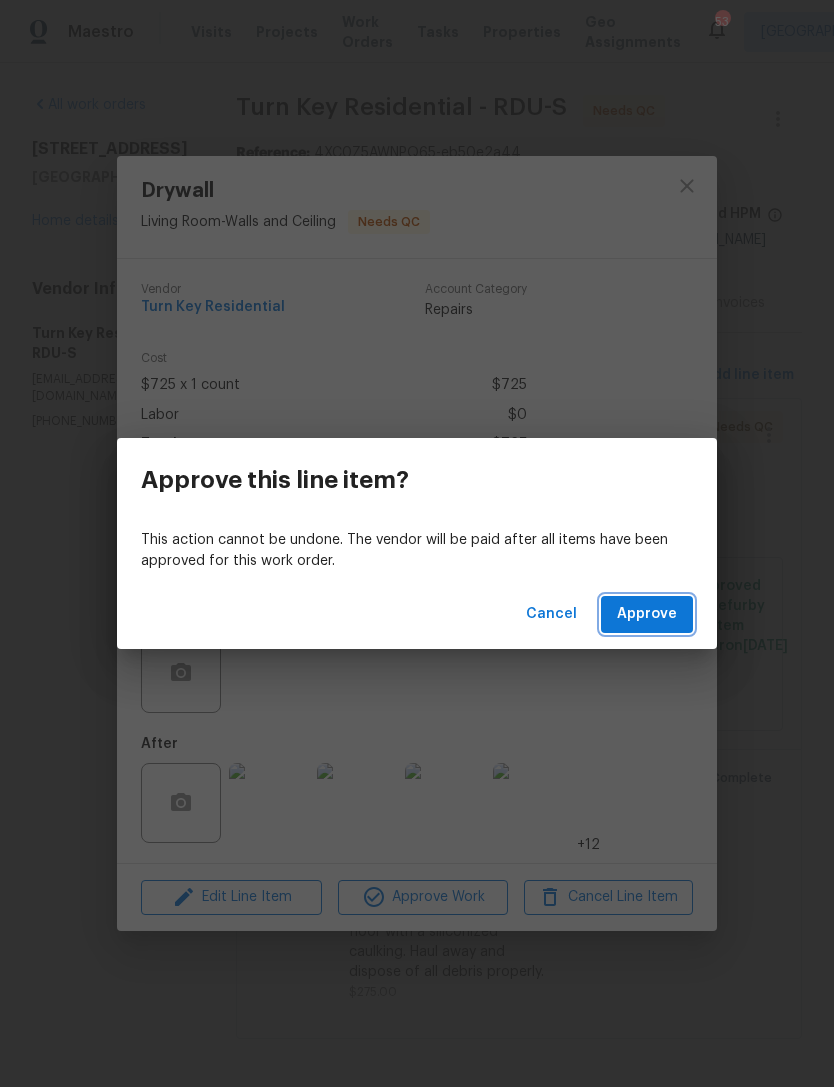 click on "Approve" at bounding box center [647, 614] 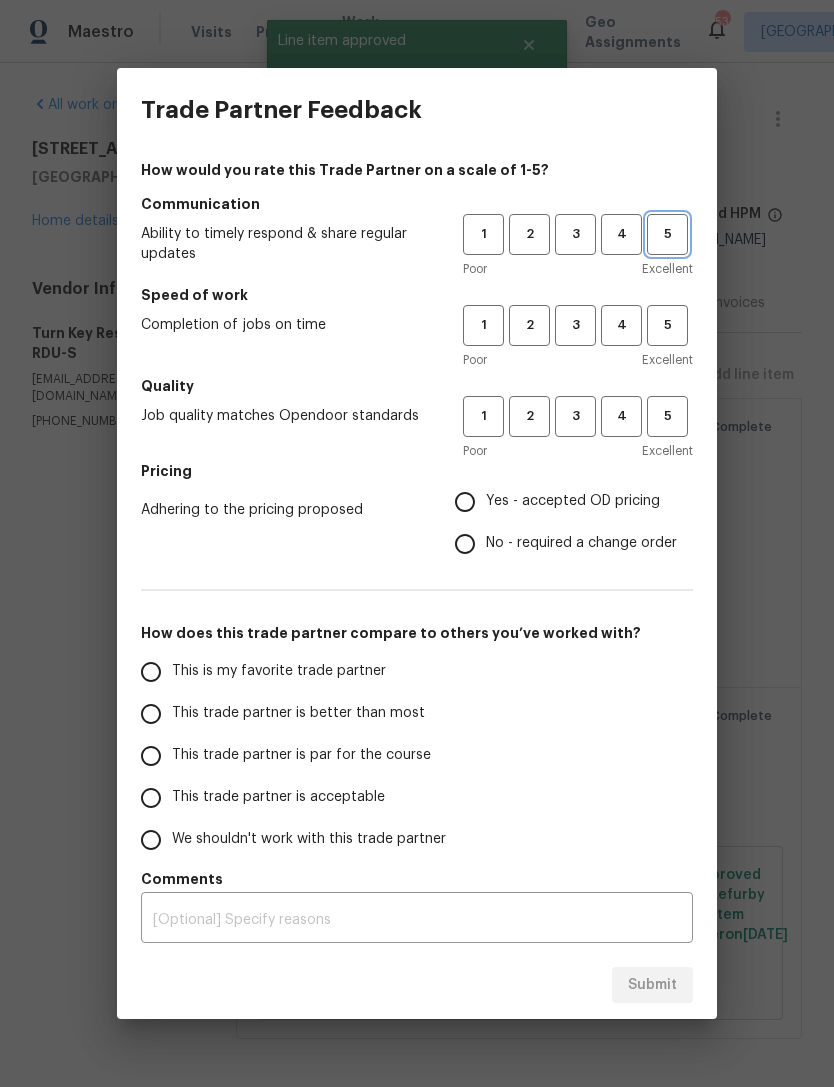 click on "5" at bounding box center (667, 234) 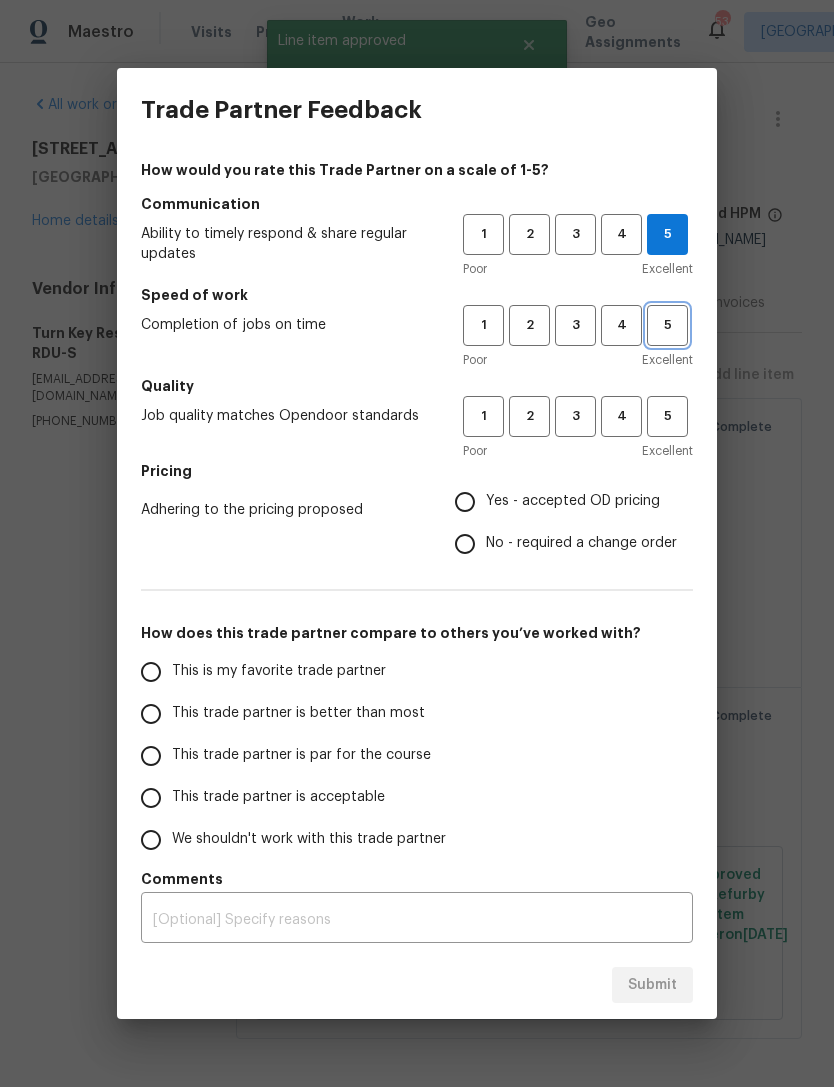 click on "5" at bounding box center [667, 325] 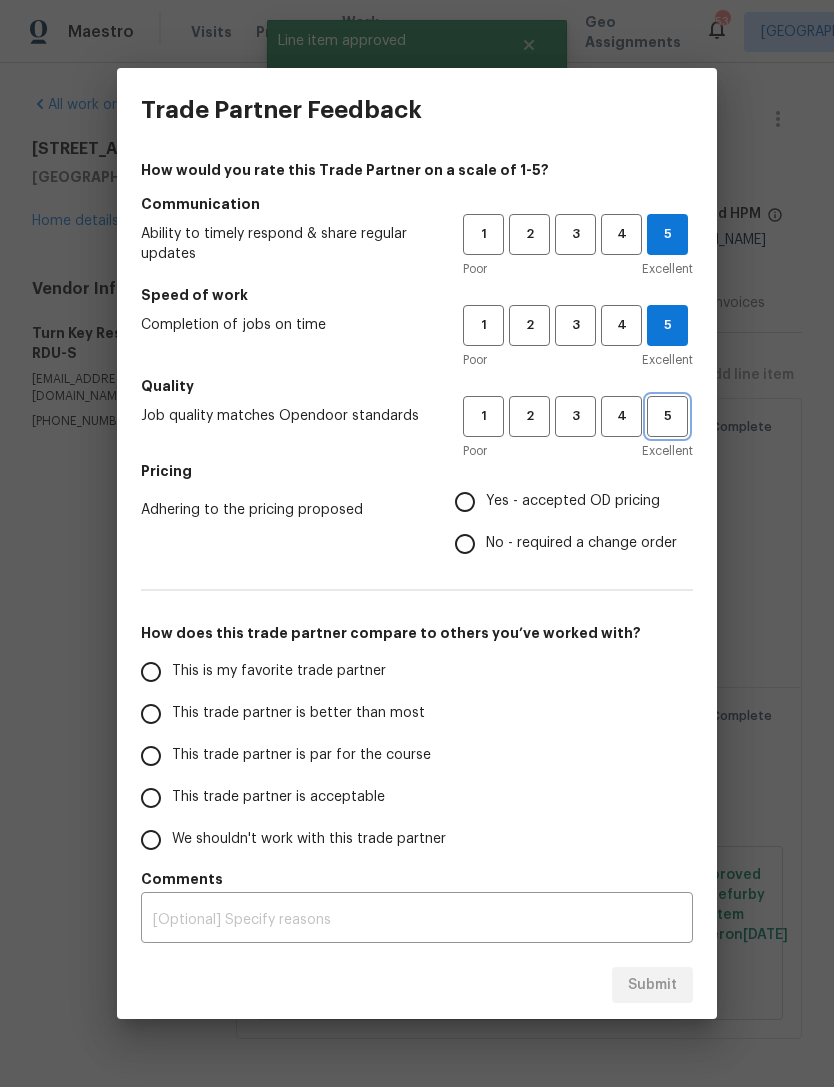 click on "5" at bounding box center [667, 416] 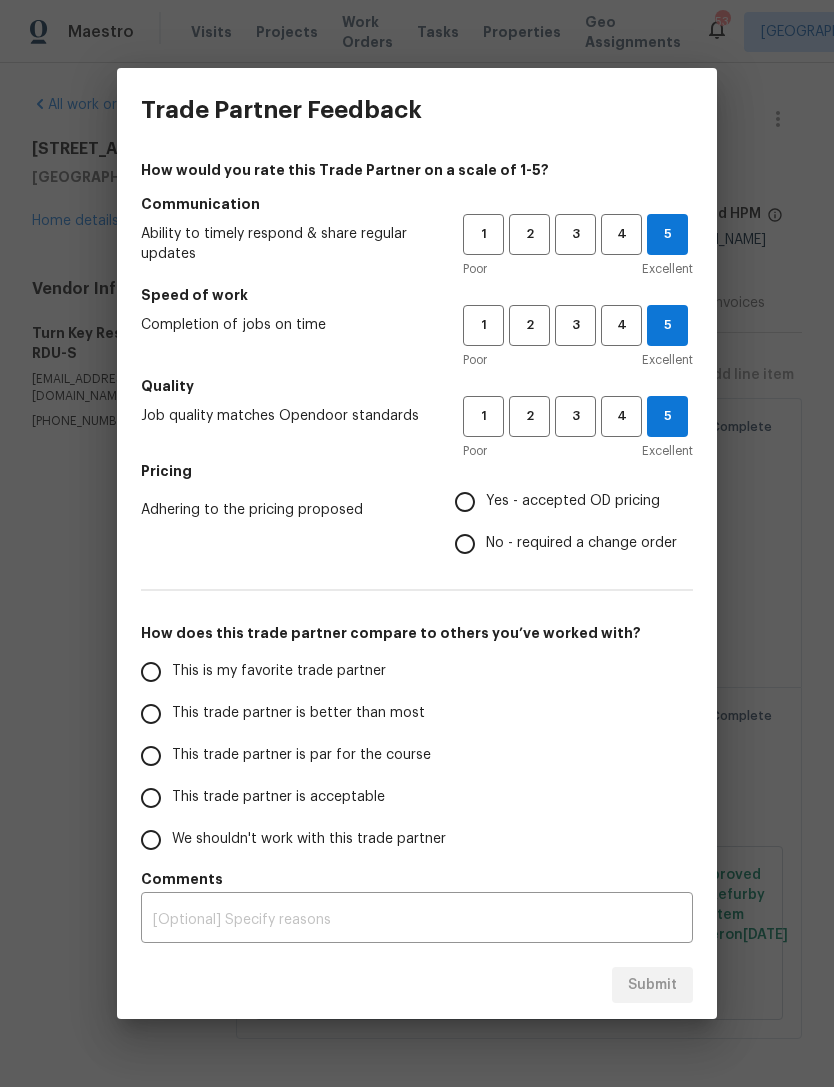 click on "No - required a change order" at bounding box center [581, 543] 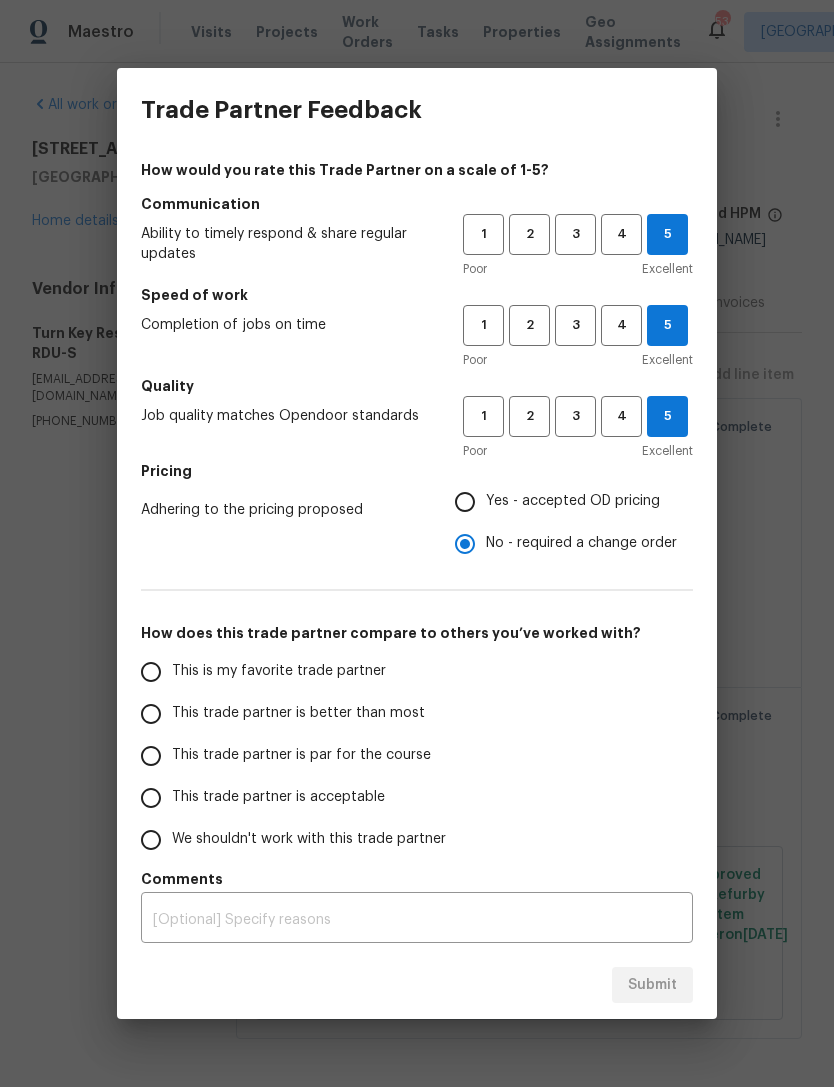 click on "This trade partner is better than most" at bounding box center (298, 713) 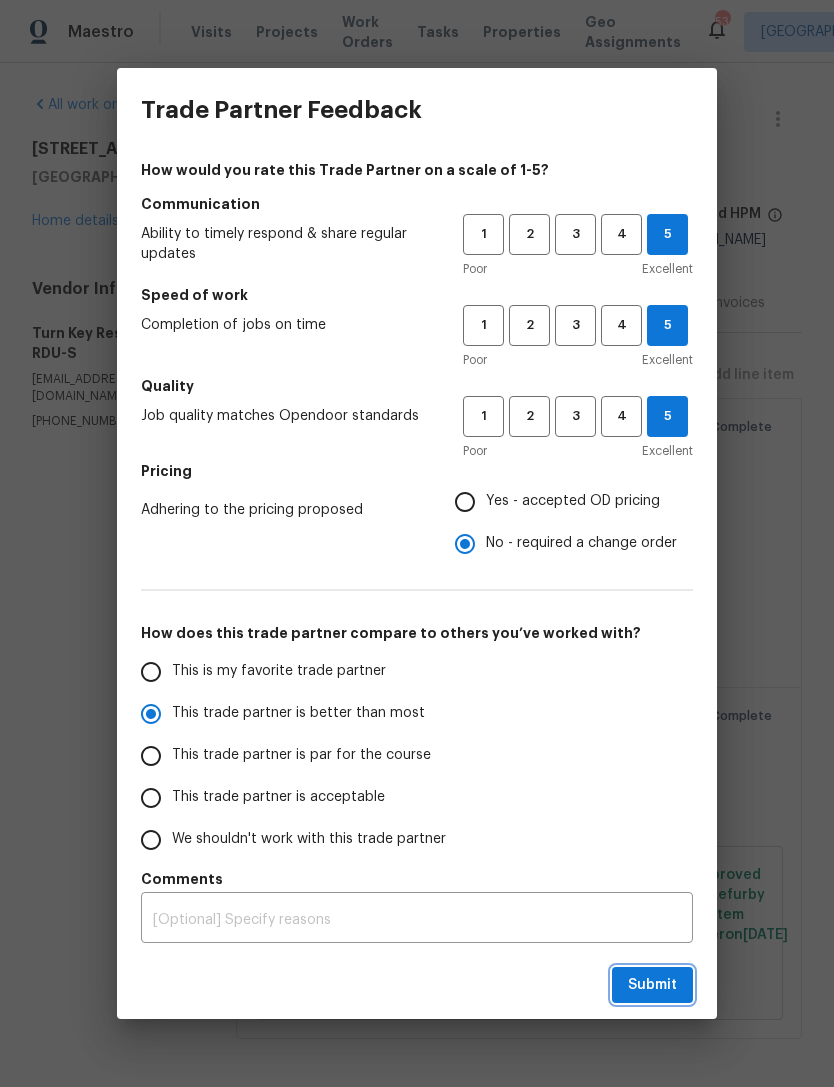 click on "Submit" at bounding box center (652, 985) 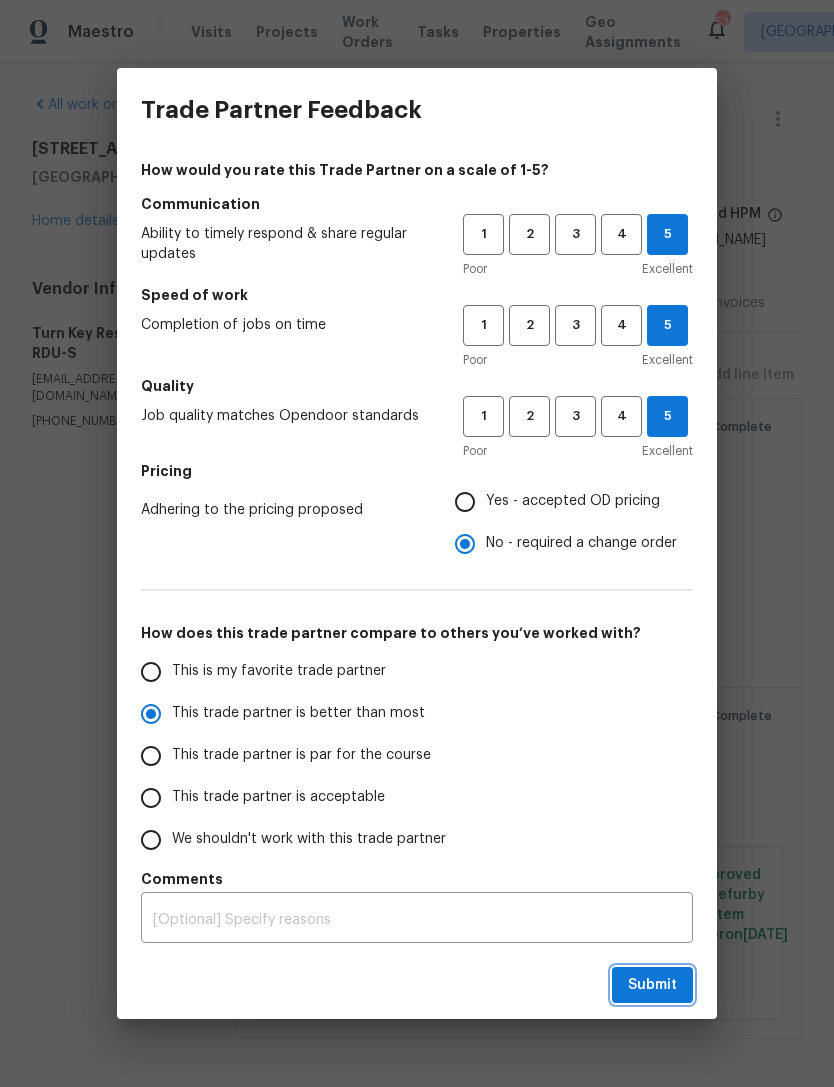 radio on "true" 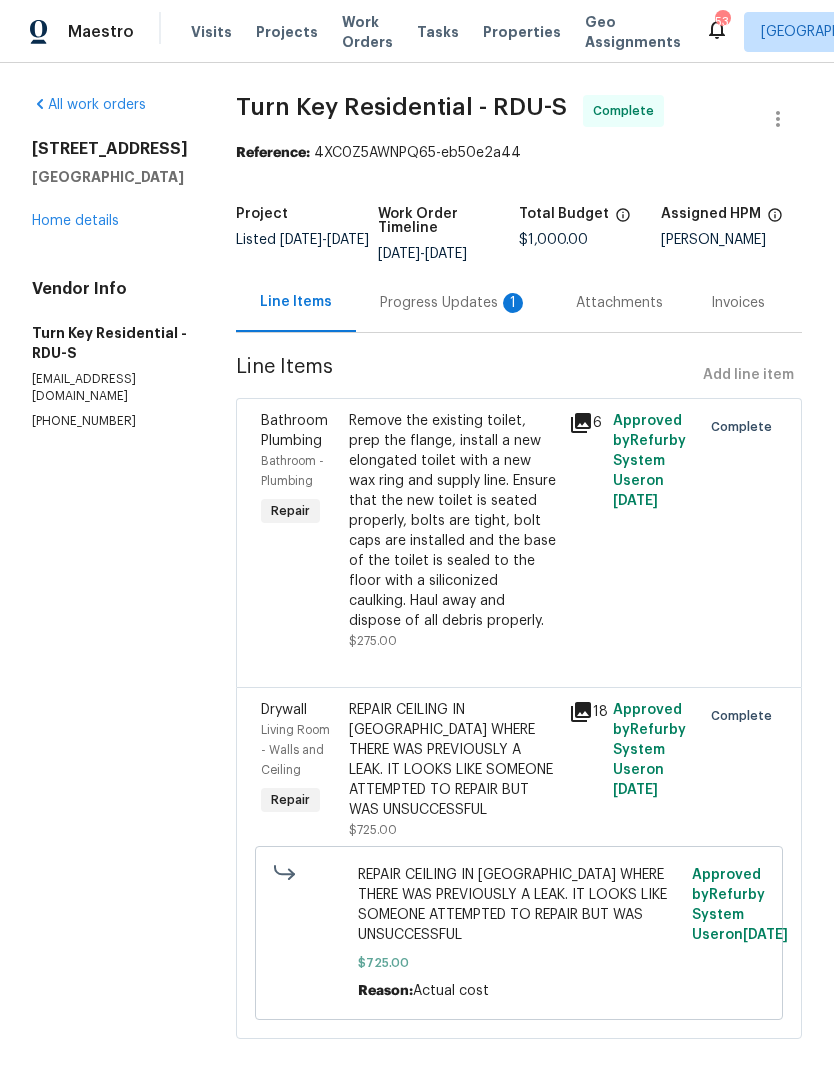 click on "All work orders 104 Mossbark Ln Chapel Hill, NC 27514 Home details Vendor Info Turn Key Residential - RDU-S feildservices@turnkeyresidential.org (919) 805-2596" at bounding box center [110, 579] 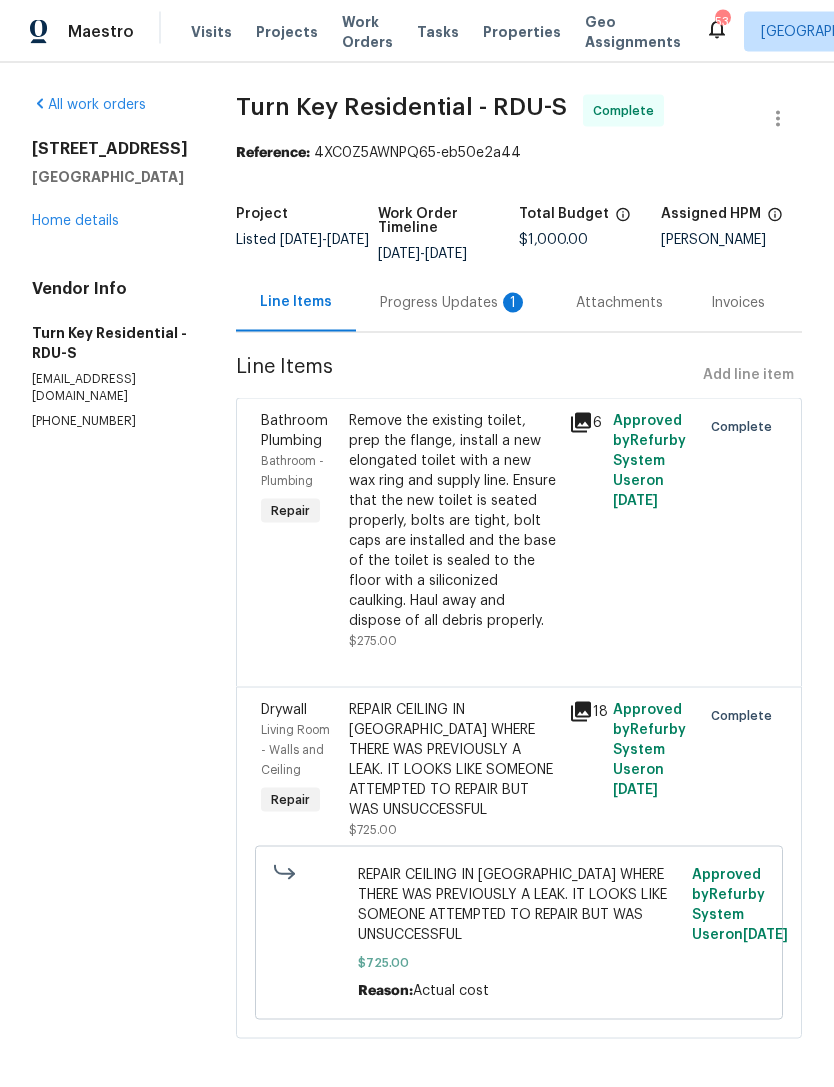click on "REPAIR CEILING IN LIVING ROOM WHERE THERE WAS PREVIOUSLY A LEAK. IT LOOKS LIKE SOMEONE ATTEMPTED TO REPAIR BUT WAS UNSUCCESSFUL $725.00" at bounding box center [453, 770] 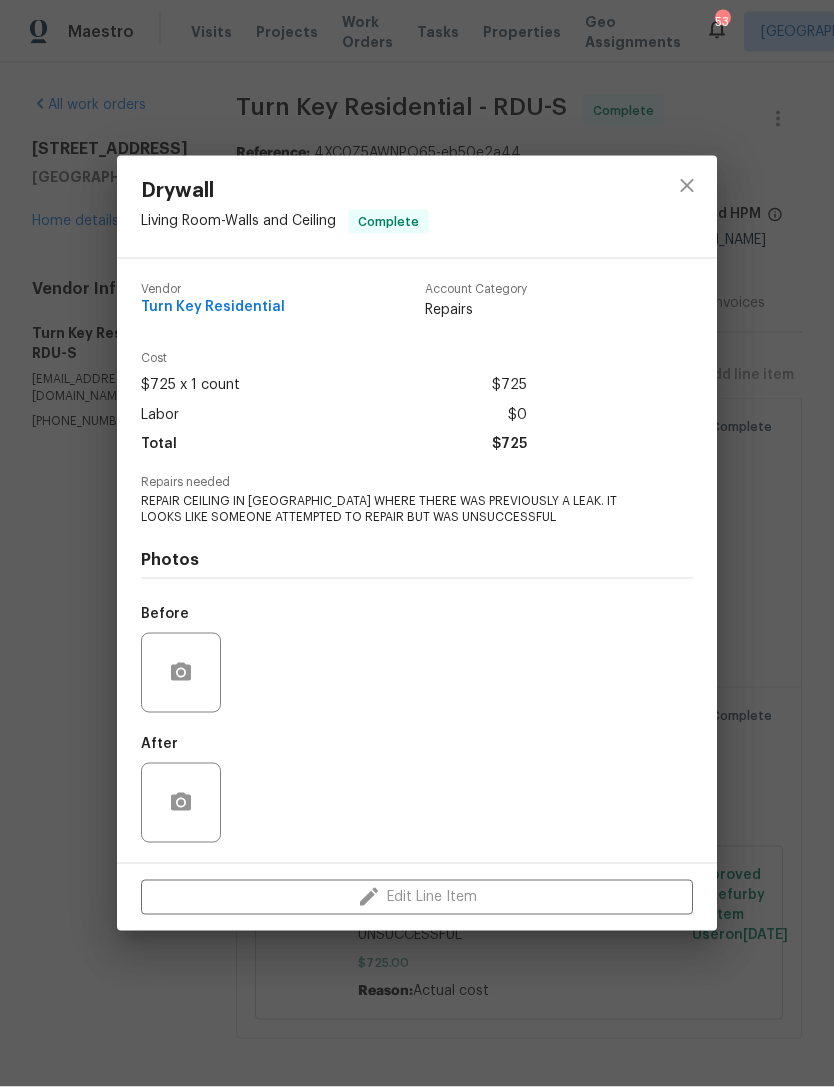 scroll, scrollTop: 48, scrollLeft: 0, axis: vertical 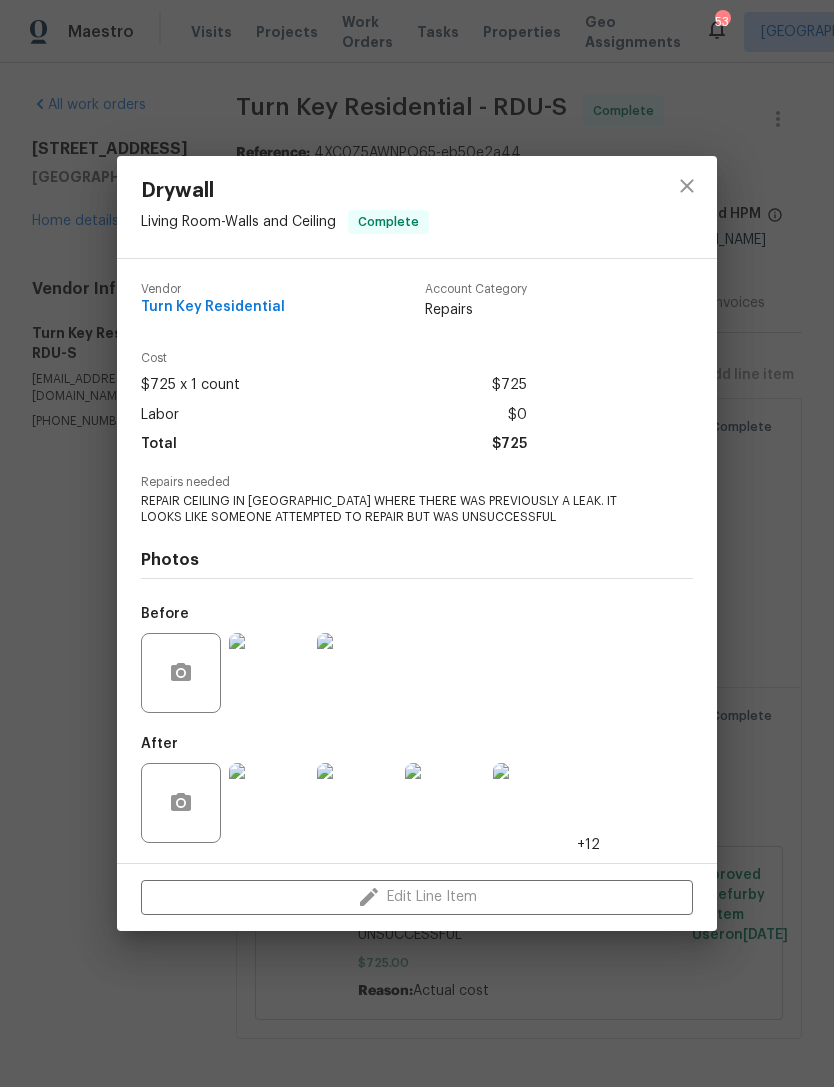 click on "Before" at bounding box center [417, 660] 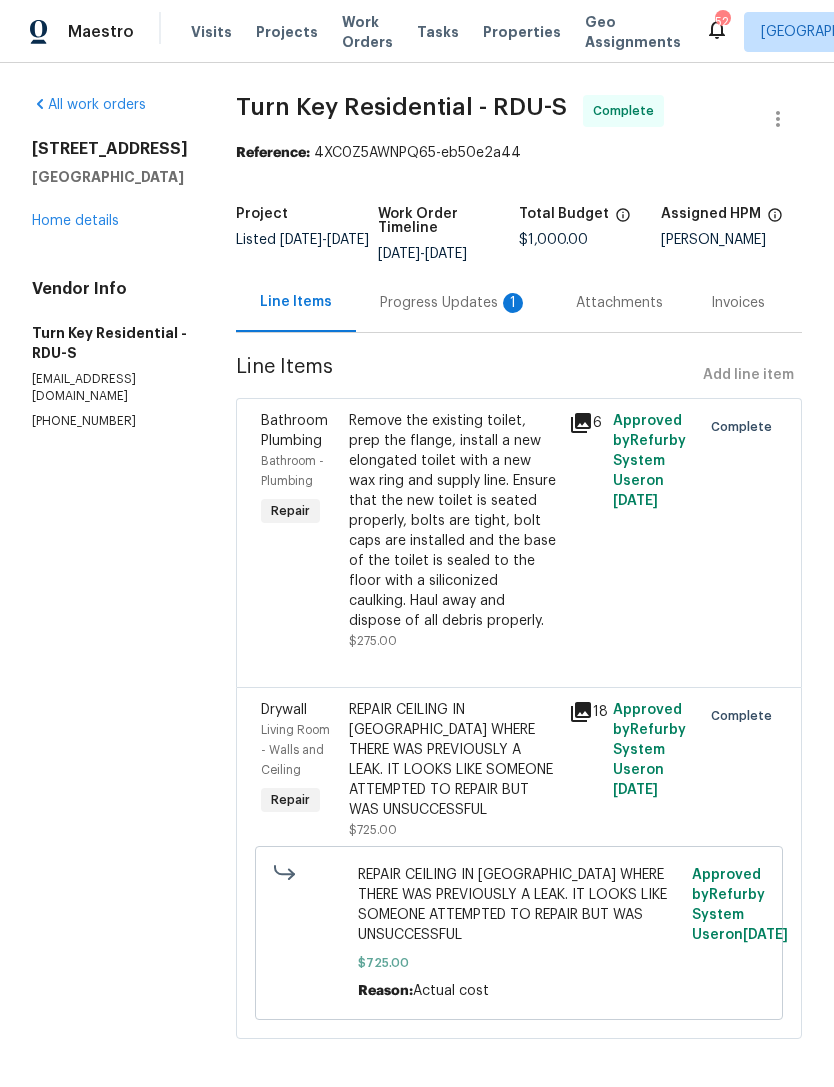 scroll, scrollTop: 0, scrollLeft: 0, axis: both 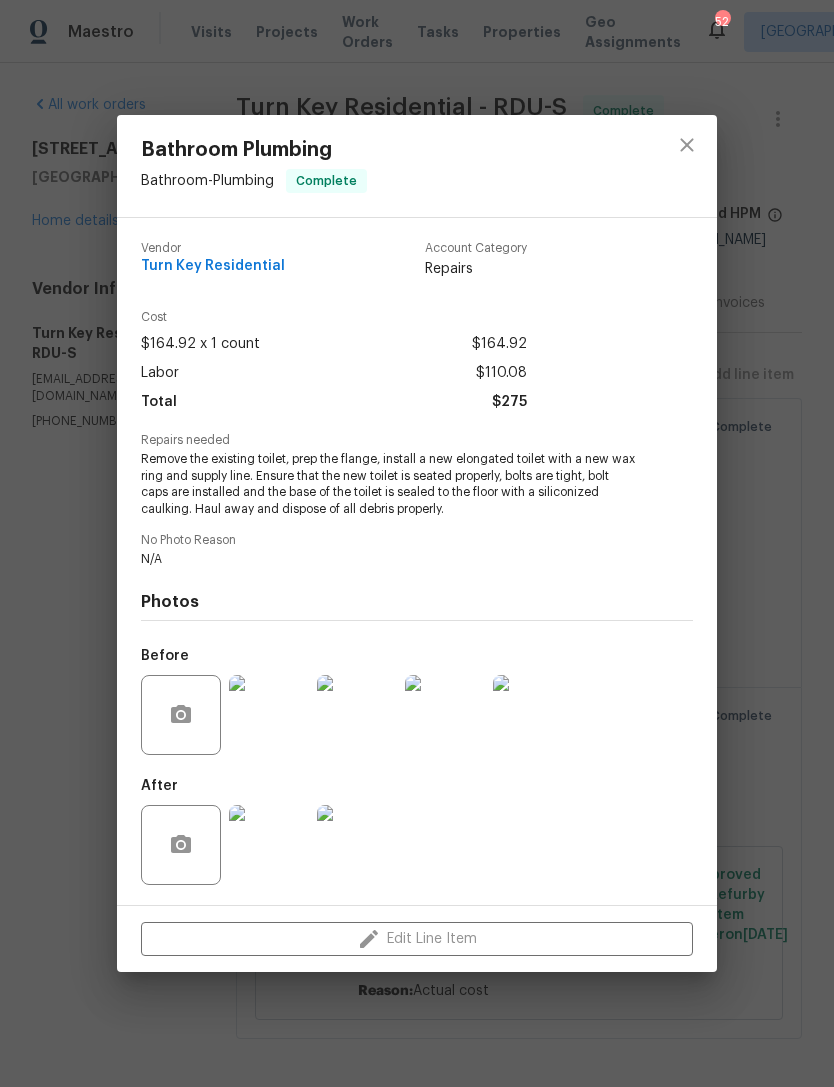 click at bounding box center [357, 715] 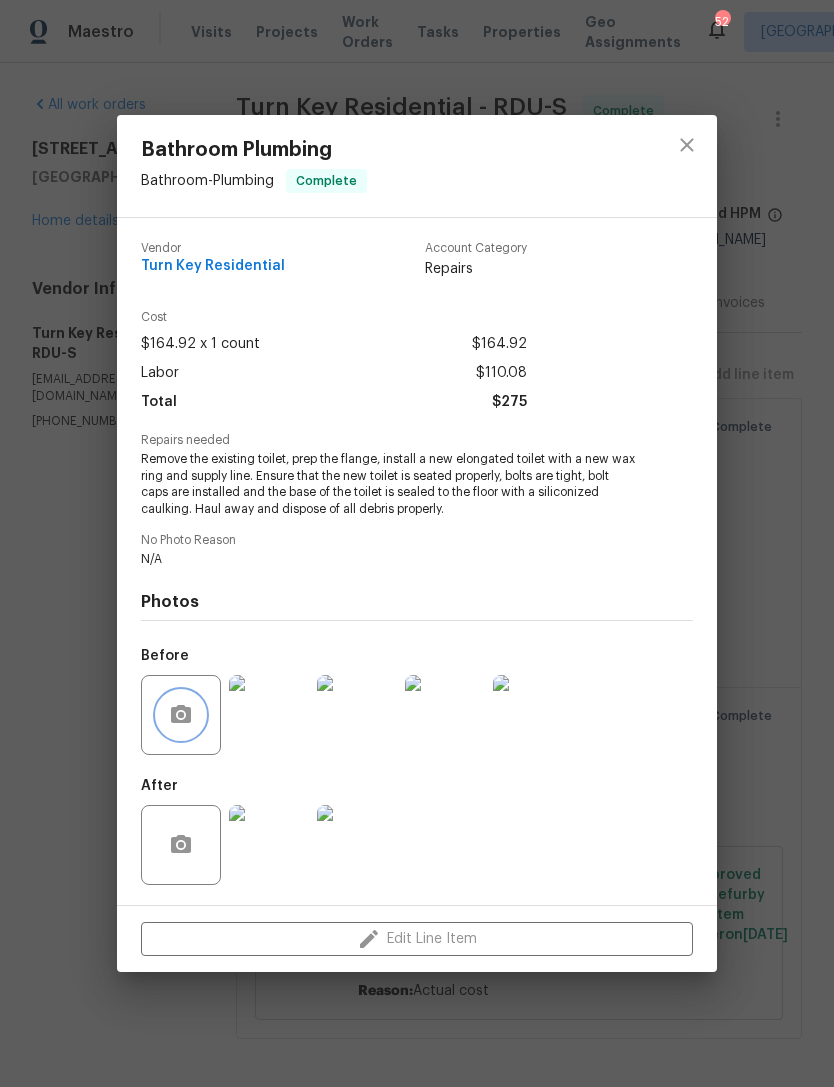 click at bounding box center (181, 715) 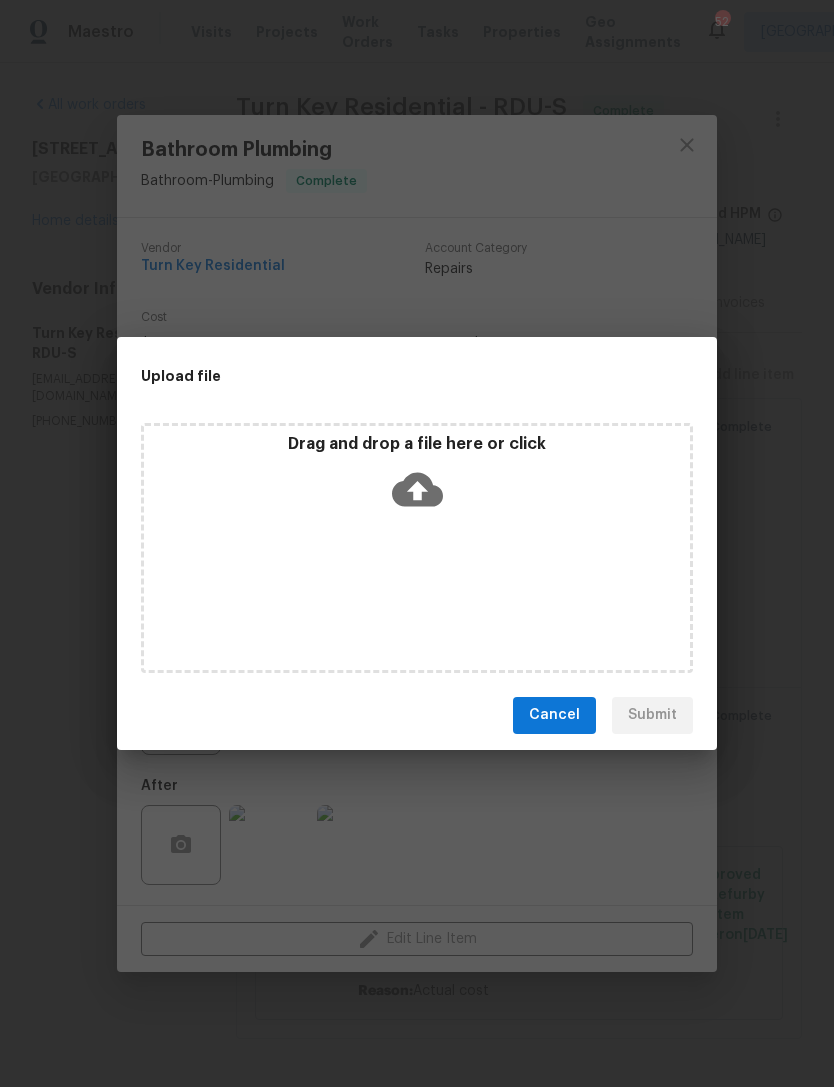 click on "Cancel Submit" at bounding box center [417, 715] 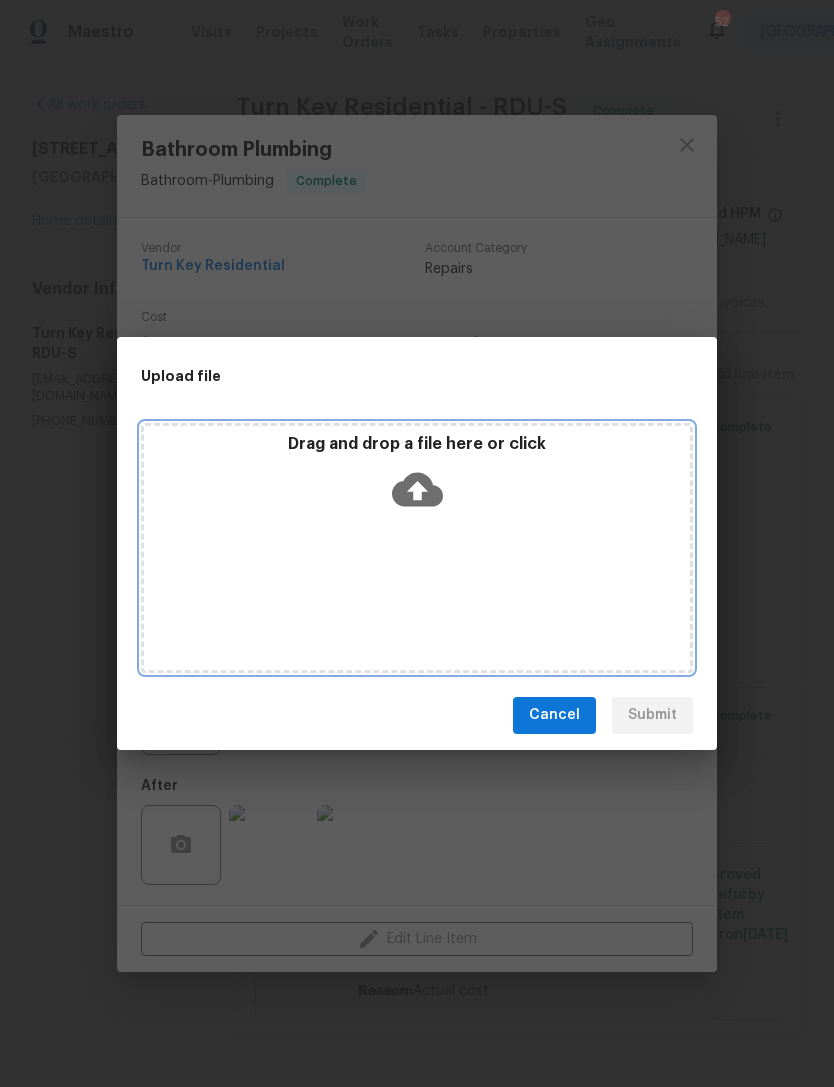 click on "Drag and drop a file here or click" at bounding box center [417, 548] 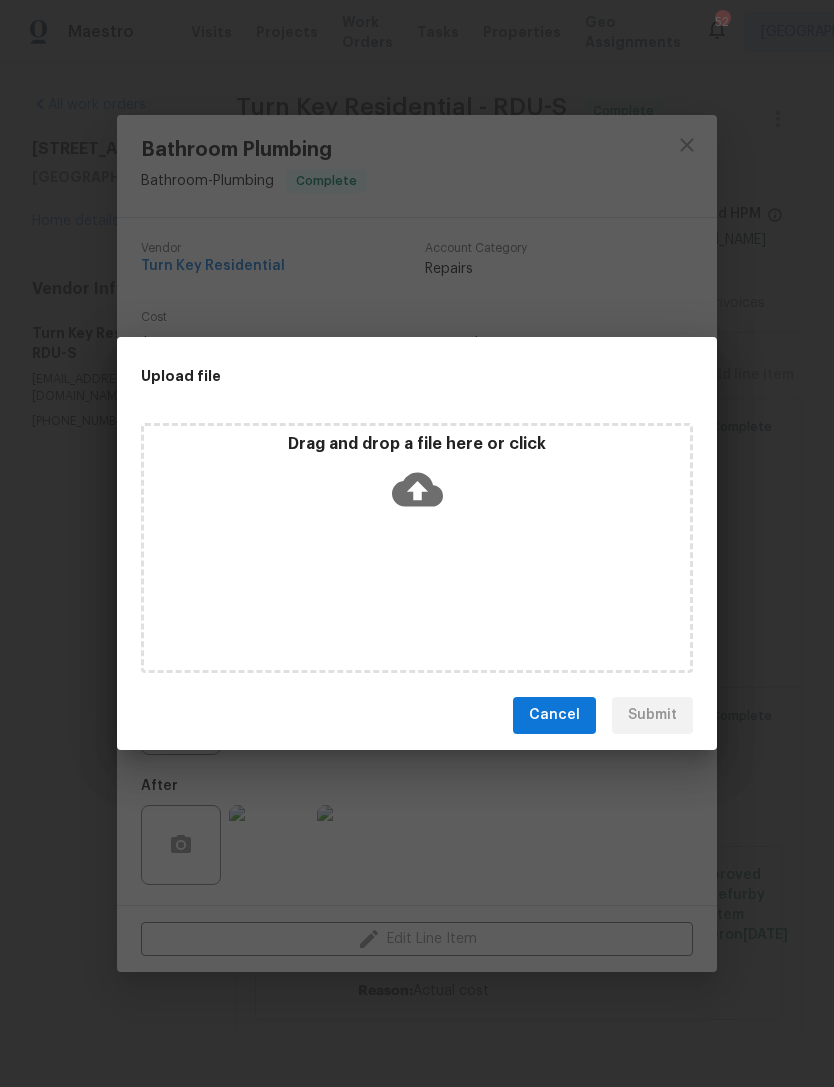 click on "Upload file Drag and drop a file here or click Cancel Submit" at bounding box center [417, 543] 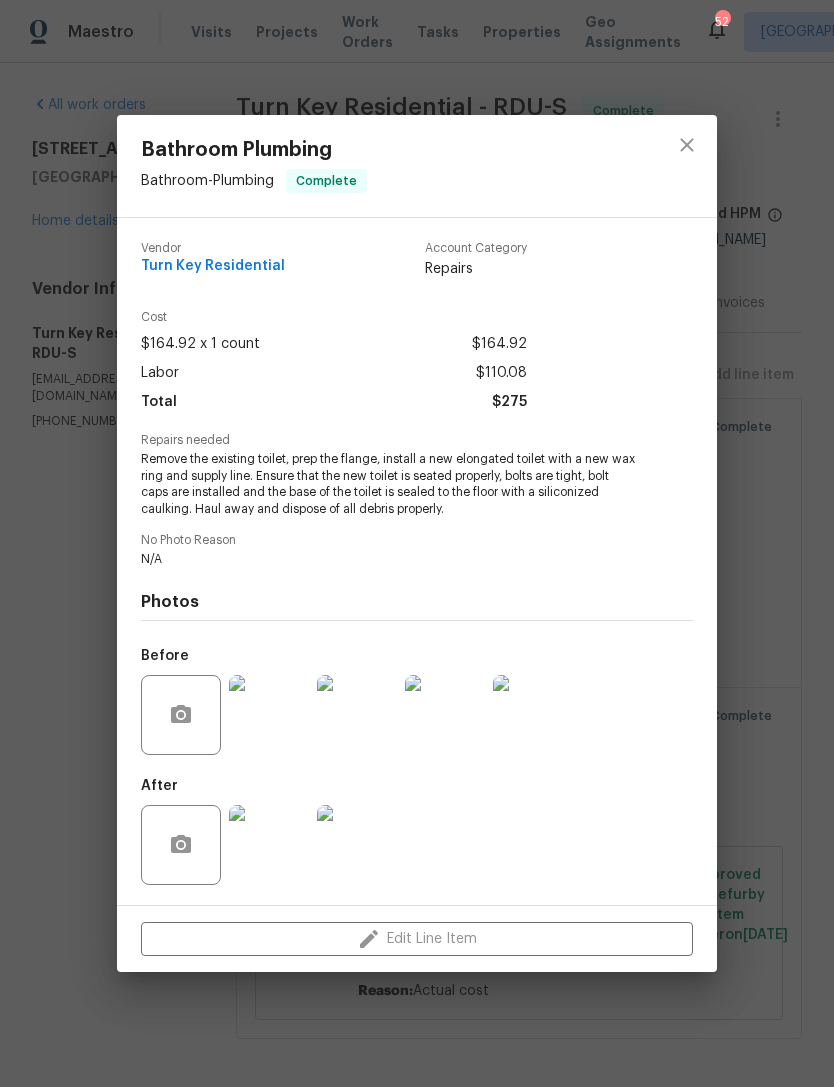 click on "Bathroom Plumbing Bathroom  -  Plumbing Complete Vendor Turn Key Residential Account Category Repairs Cost $164.92 x 1 count $164.92 Labor $110.08 Total $275 Repairs needed Remove the existing toilet, prep the flange, install a new elongated toilet with a new wax ring and supply line. Ensure that the new toilet is seated properly, bolts are tight, bolt caps are installed and the base of the toilet is sealed to the floor with a siliconized caulking. Haul away and dispose of all debris properly. No Photo Reason N/A Photos Before After  Edit Line Item" at bounding box center [417, 543] 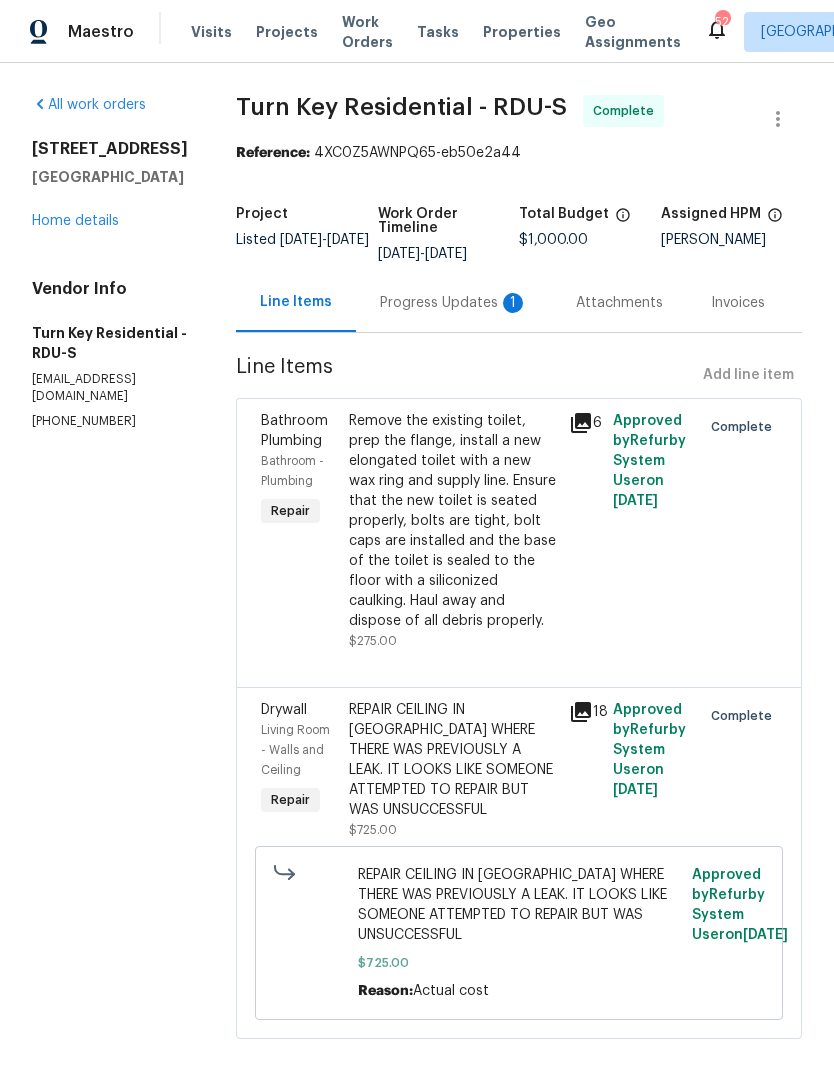 click on "All work orders 104 Mossbark Ln Chapel Hill, NC 27514 Home details Vendor Info Turn Key Residential - RDU-S feildservices@turnkeyresidential.org (919) 805-2596" at bounding box center [110, 579] 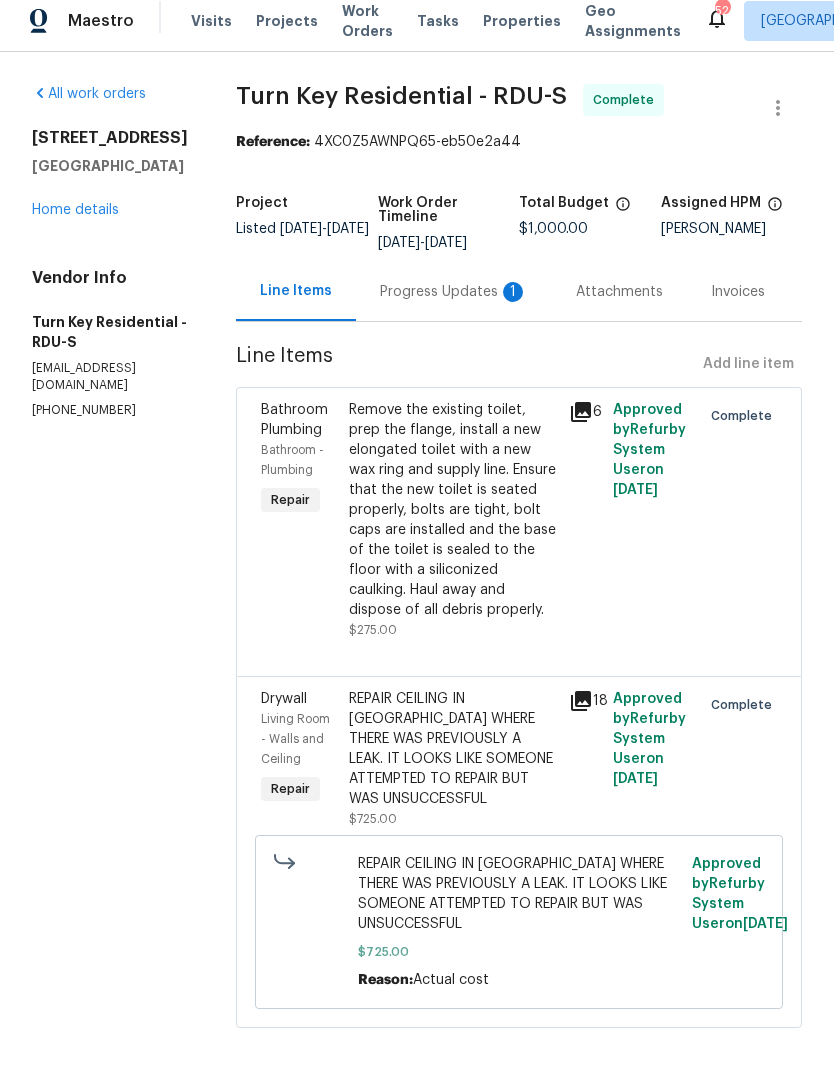 scroll, scrollTop: 25, scrollLeft: 0, axis: vertical 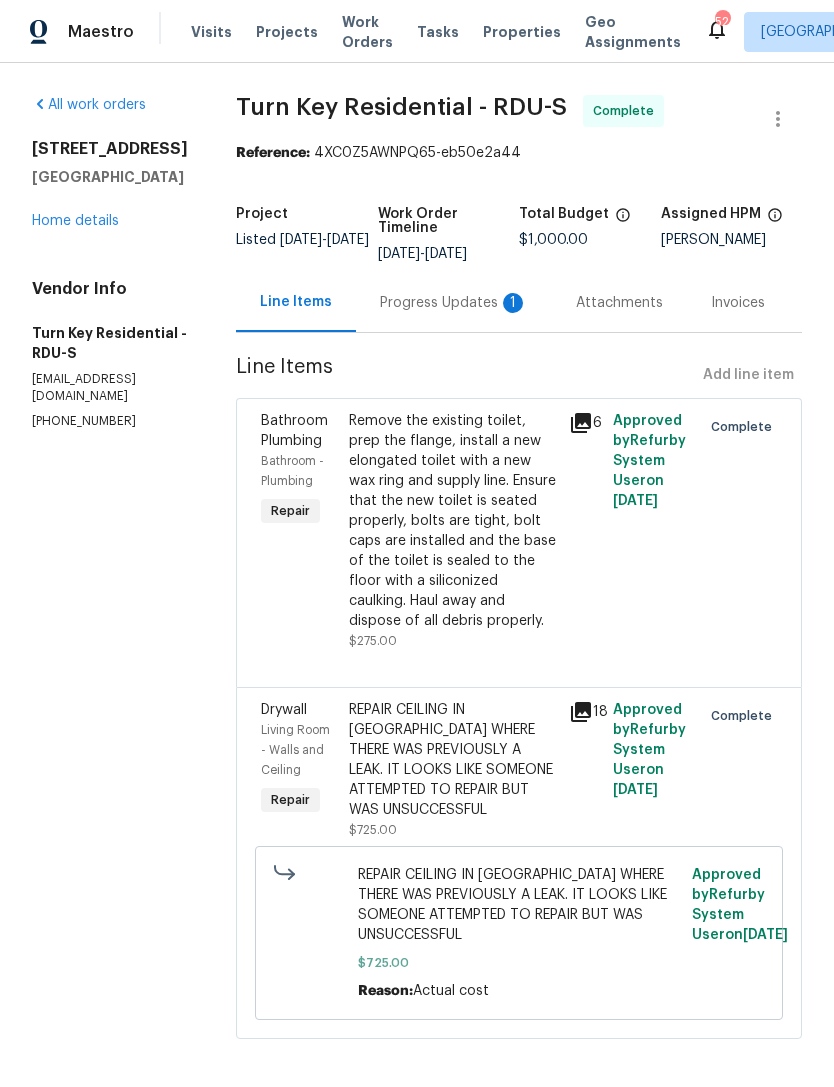 click on "All work orders 104 Mossbark Ln Chapel Hill, NC 27514 Home details Vendor Info Turn Key Residential - RDU-S feildservices@turnkeyresidential.org (919) 805-2596" at bounding box center (110, 579) 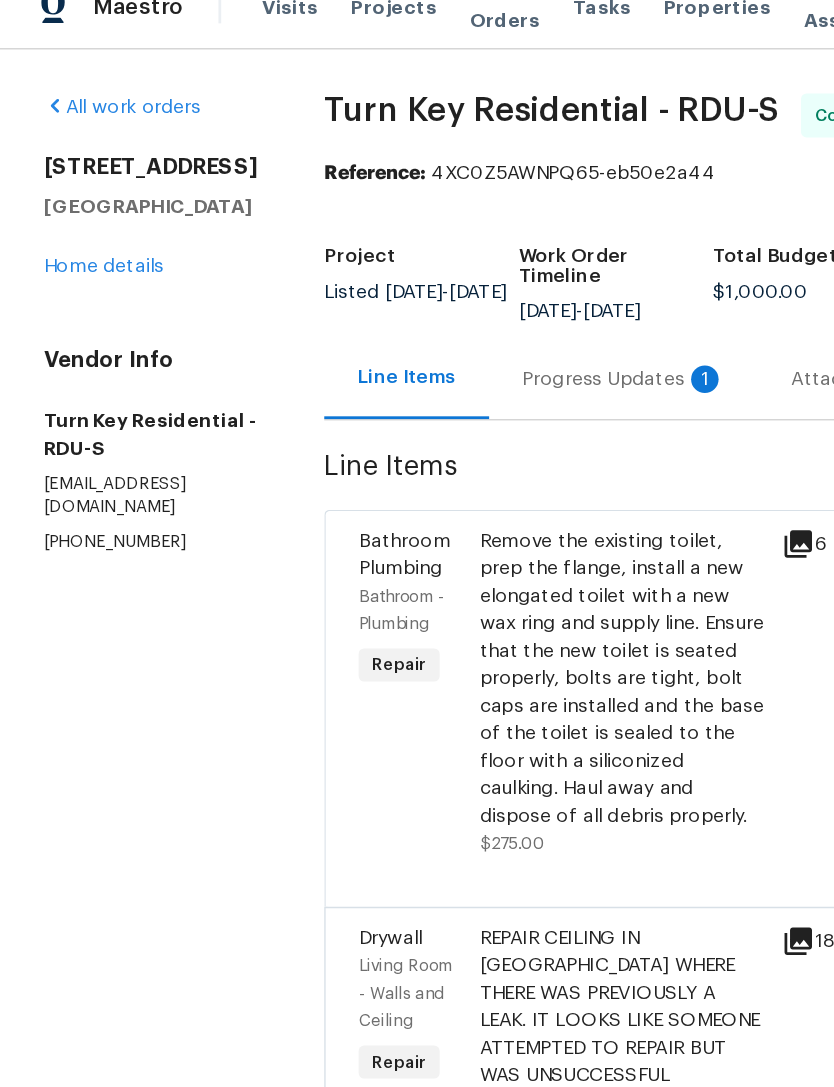 scroll, scrollTop: 26, scrollLeft: 0, axis: vertical 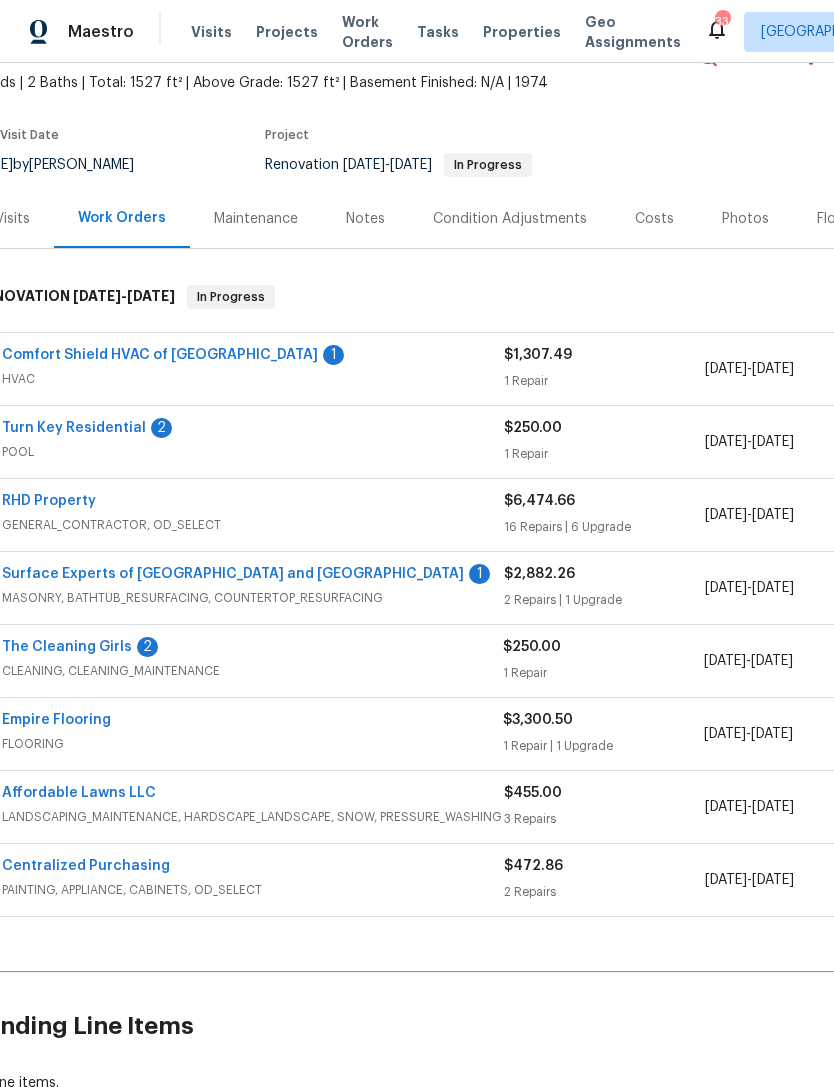click on "Comfort Shield HVAC of NC" at bounding box center [160, 355] 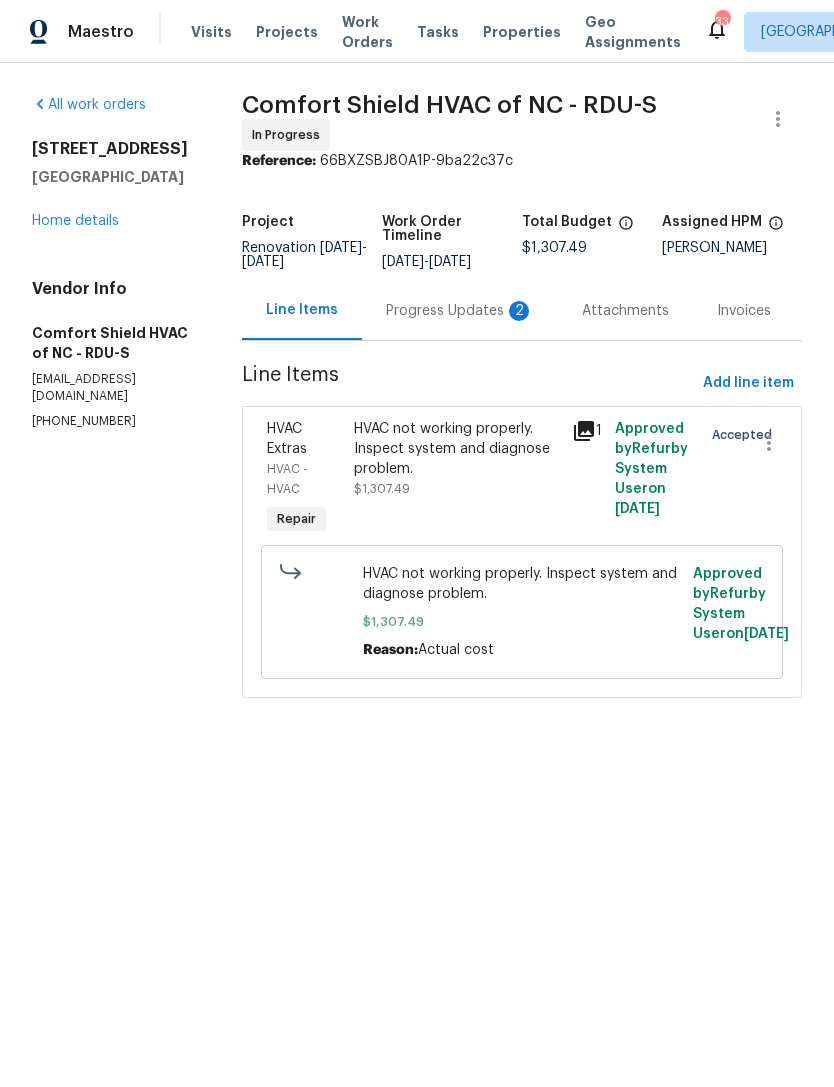 click on "Progress Updates 2" at bounding box center [460, 311] 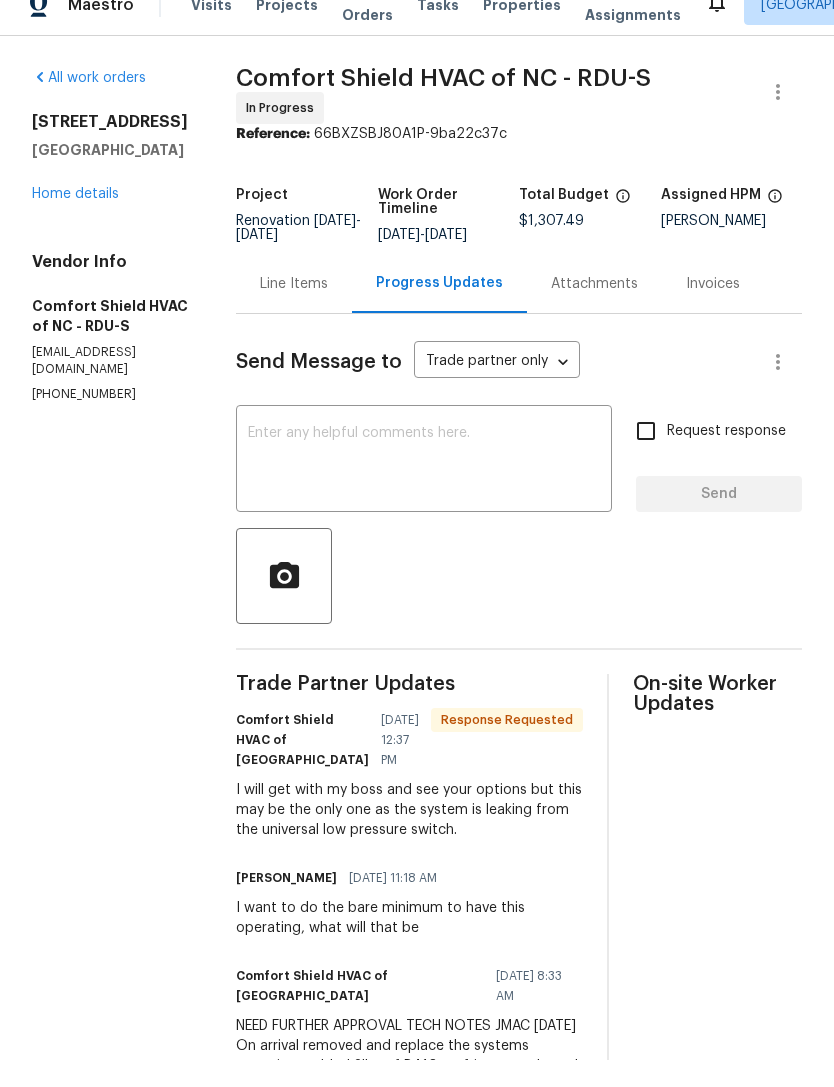 scroll, scrollTop: 64, scrollLeft: 0, axis: vertical 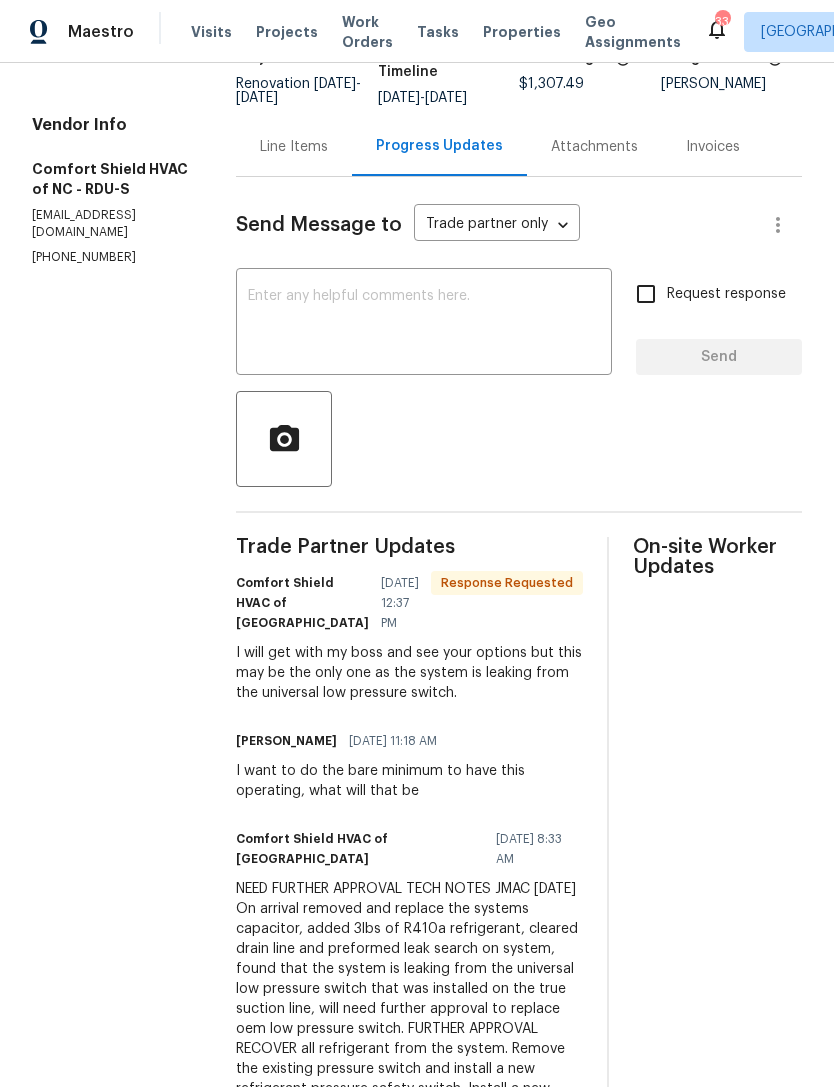click at bounding box center [424, 324] 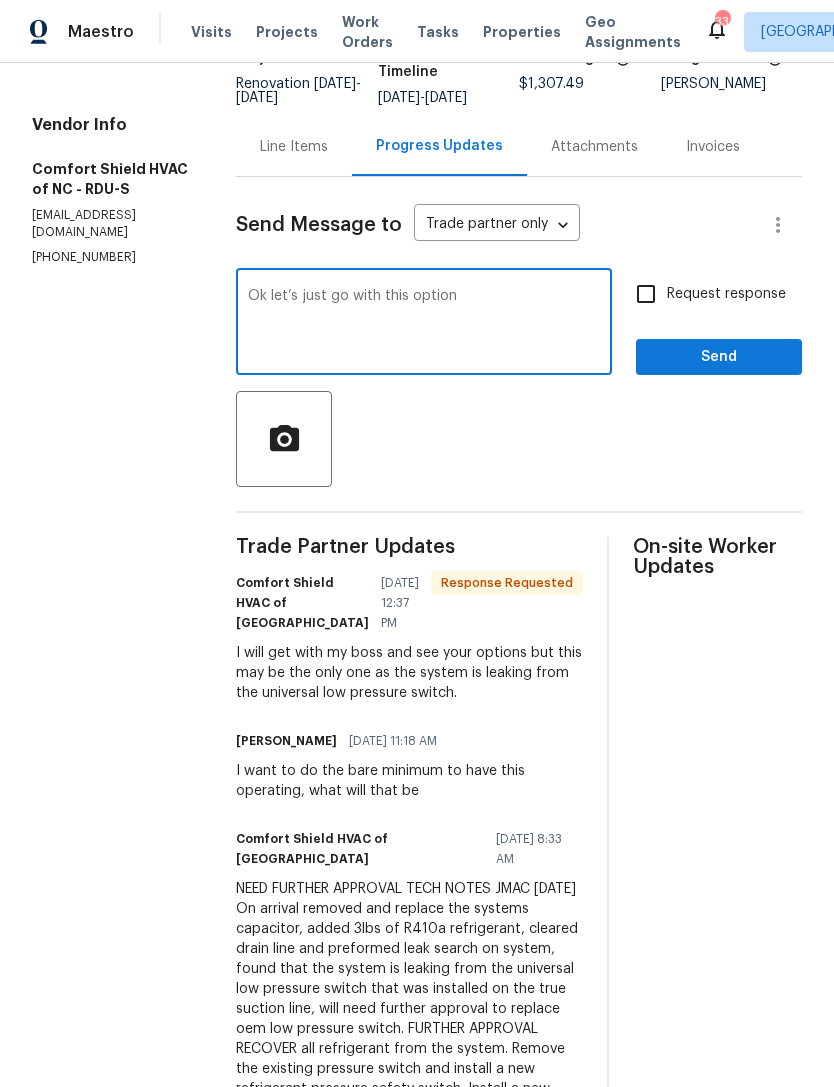 type on "Ok let’s just go with this option" 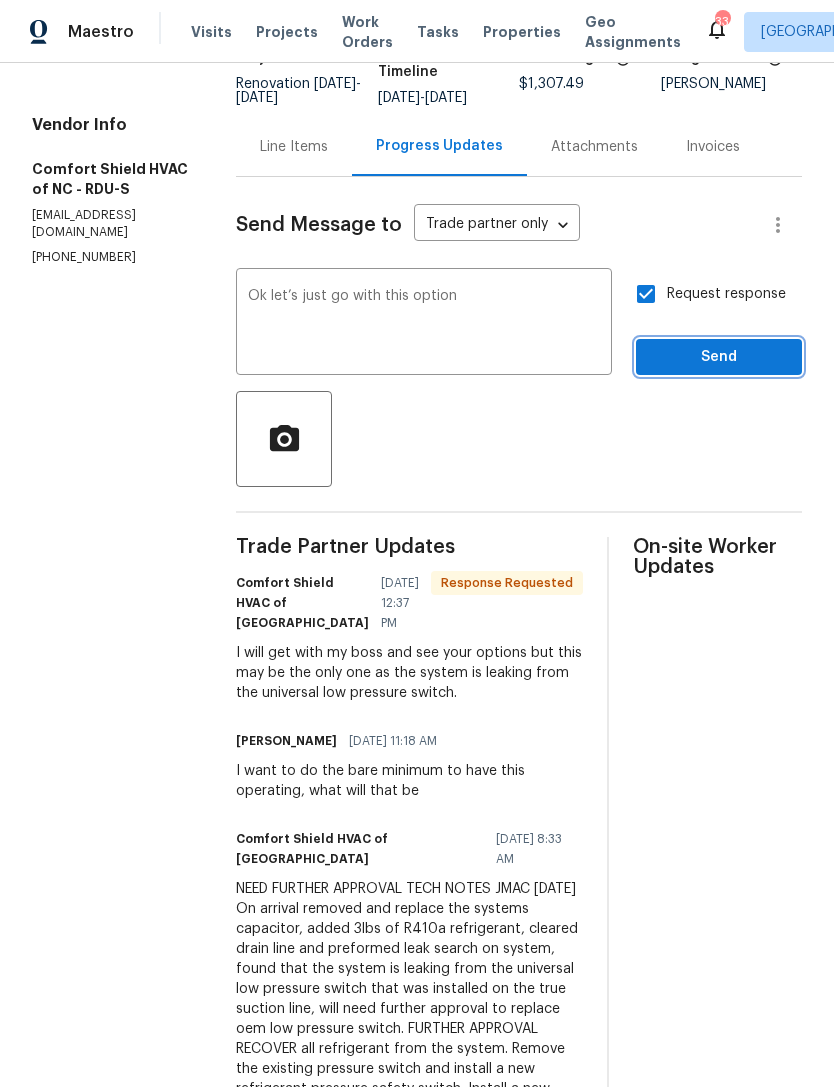 click on "Send" at bounding box center (719, 357) 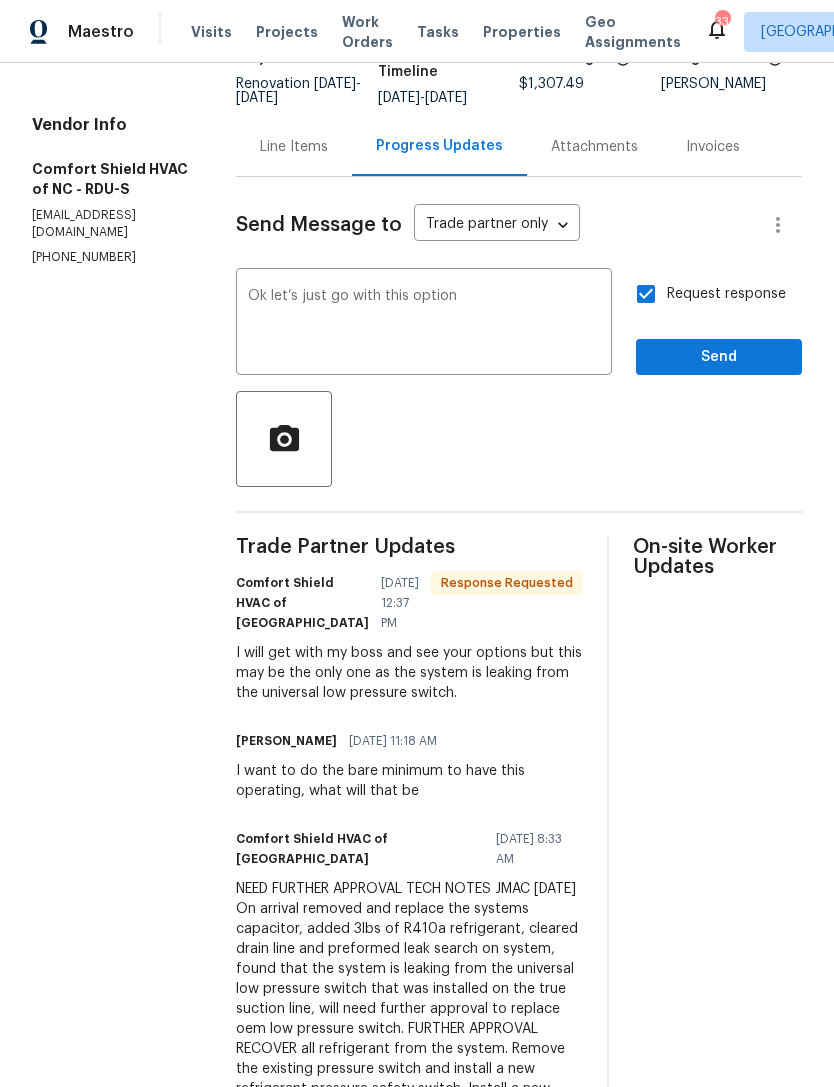 scroll, scrollTop: 0, scrollLeft: 0, axis: both 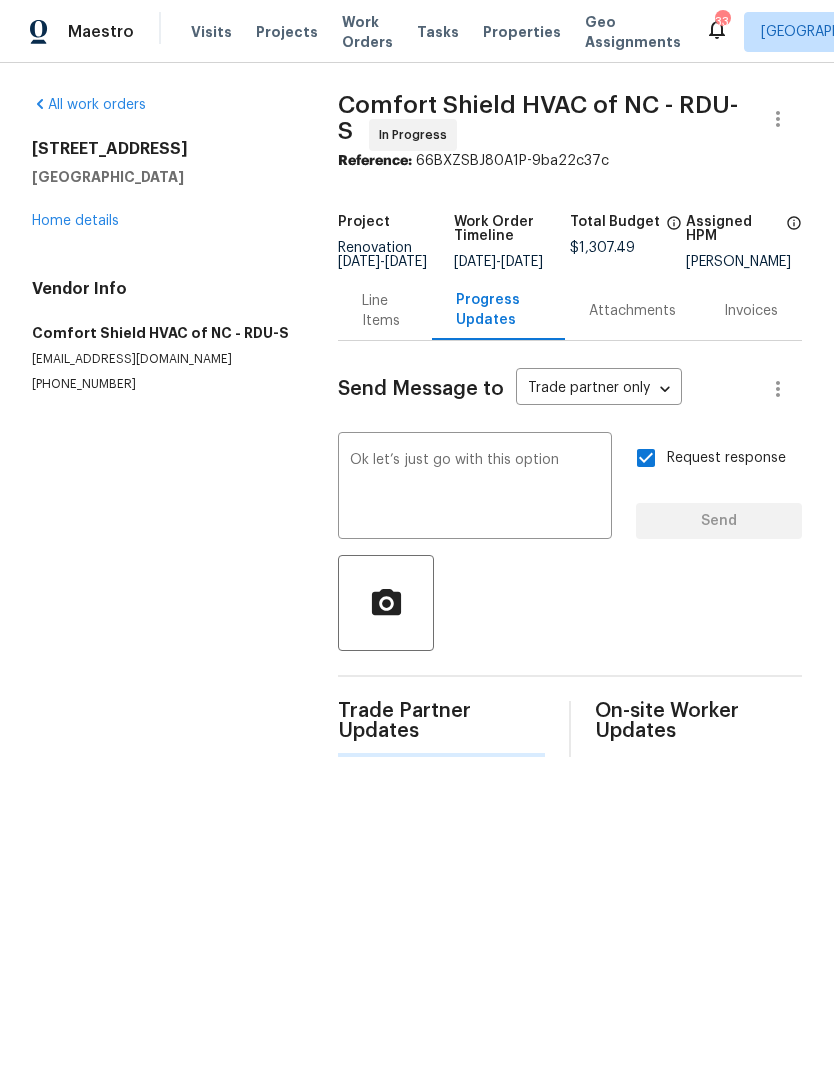 type 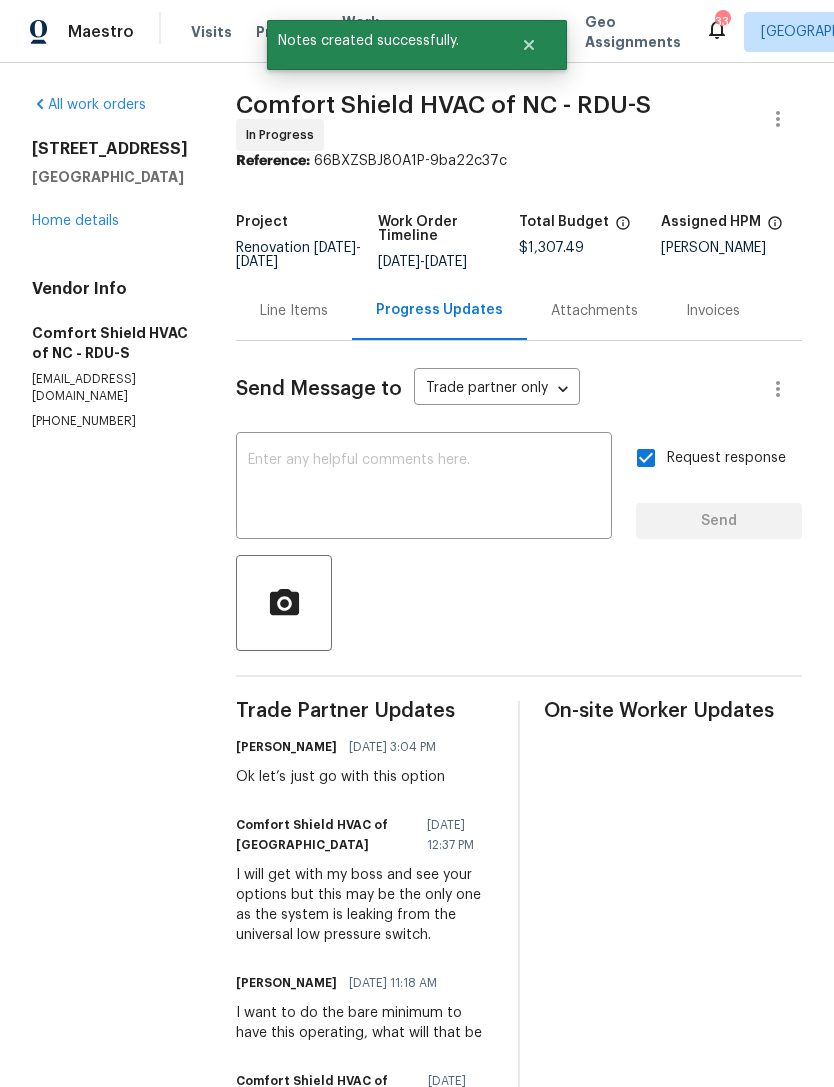 click on "Home details" at bounding box center (75, 221) 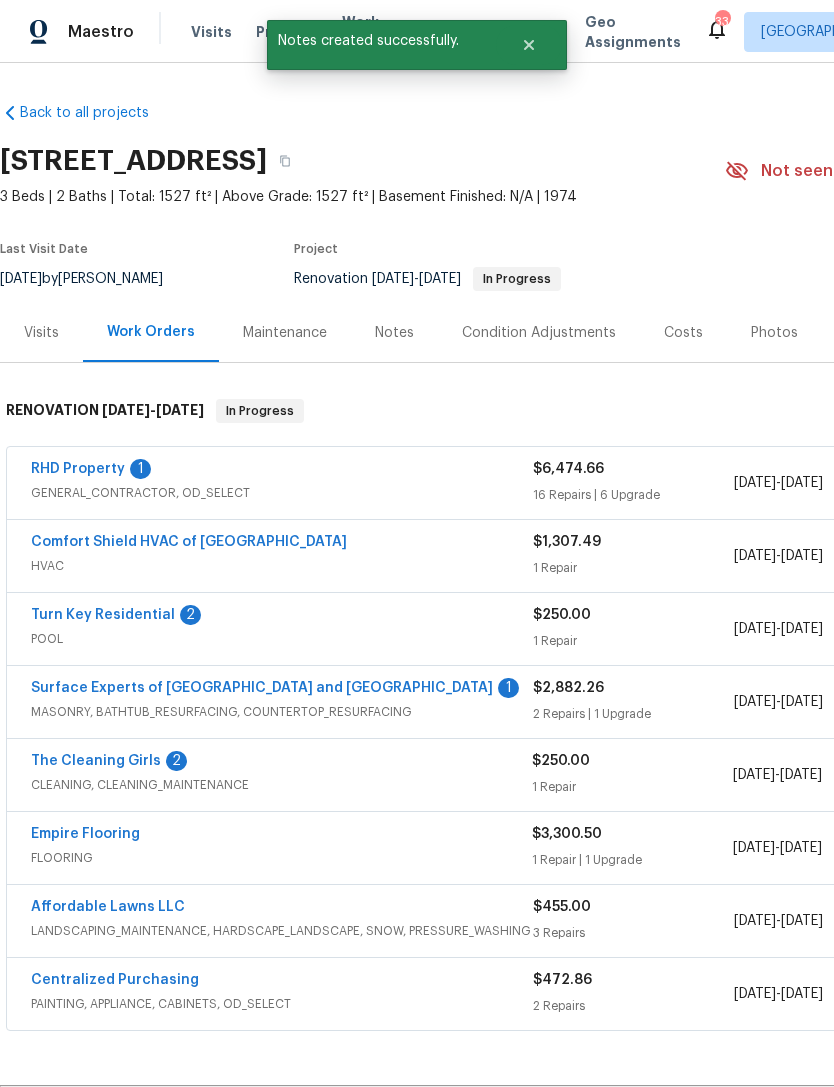 click on "RHD Property" at bounding box center [78, 469] 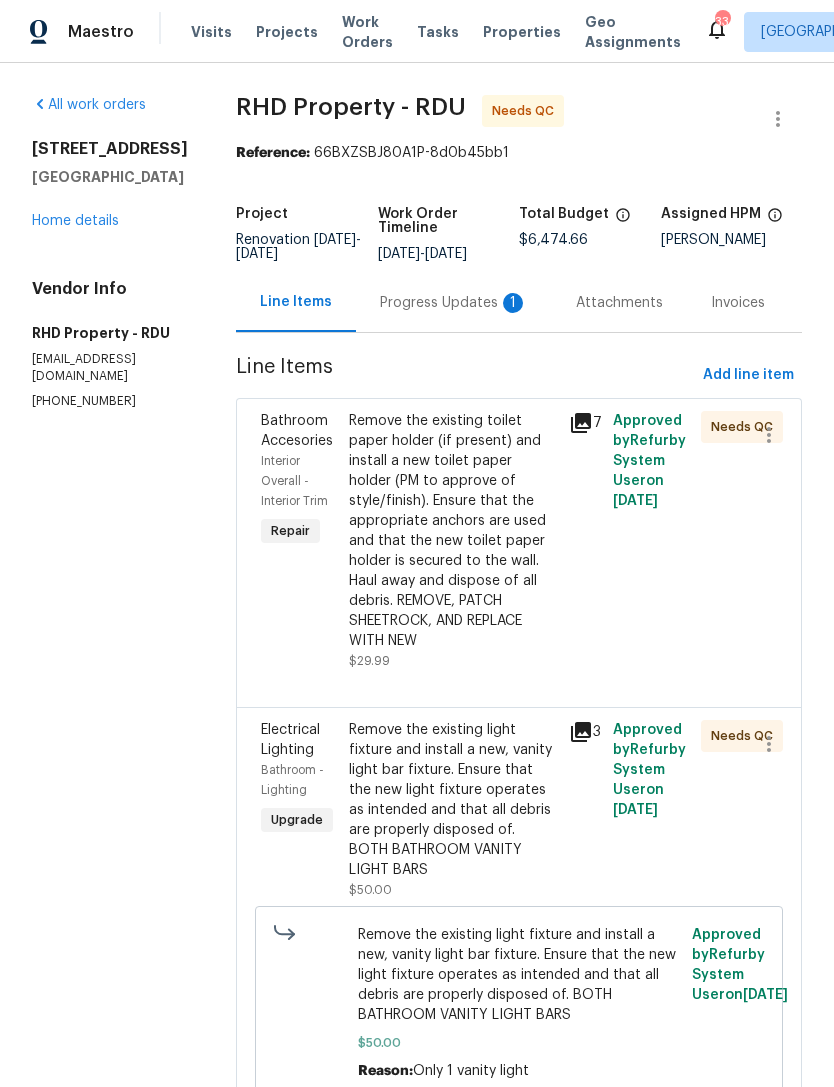 click on "Remove the existing toilet paper holder (if present) and install a new toilet paper holder (PM to approve of style/finish). Ensure that the appropriate anchors are used and that the new toilet paper holder is secured to the wall. Haul away and dispose of all debris.
REMOVE, PATCH SHEETROCK, AND REPLACE WITH NEW" at bounding box center (453, 531) 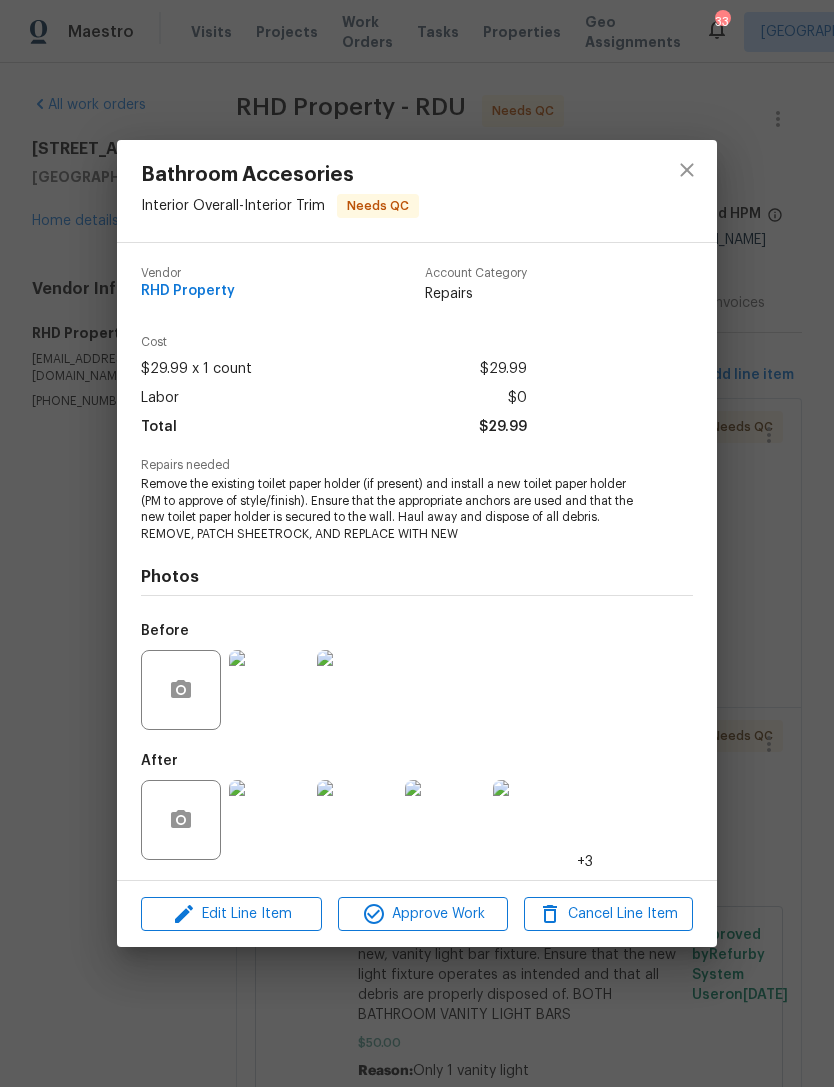 click at bounding box center [445, 820] 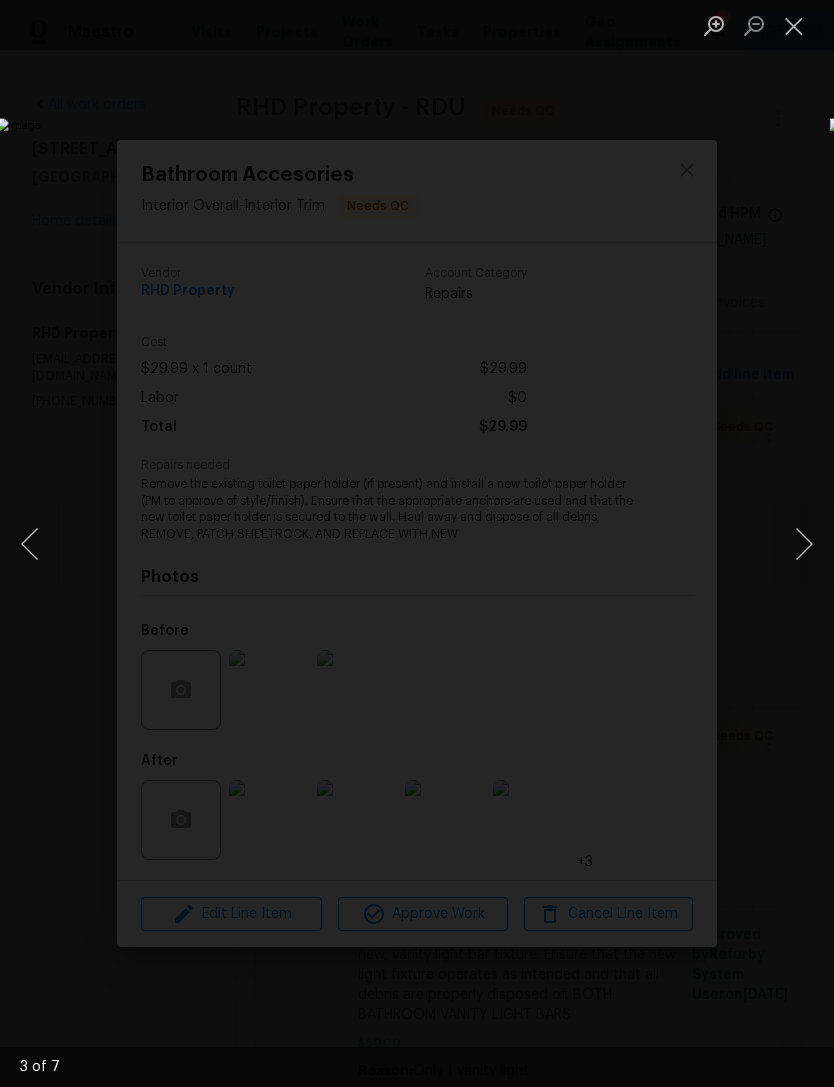 click at bounding box center [322, 543] 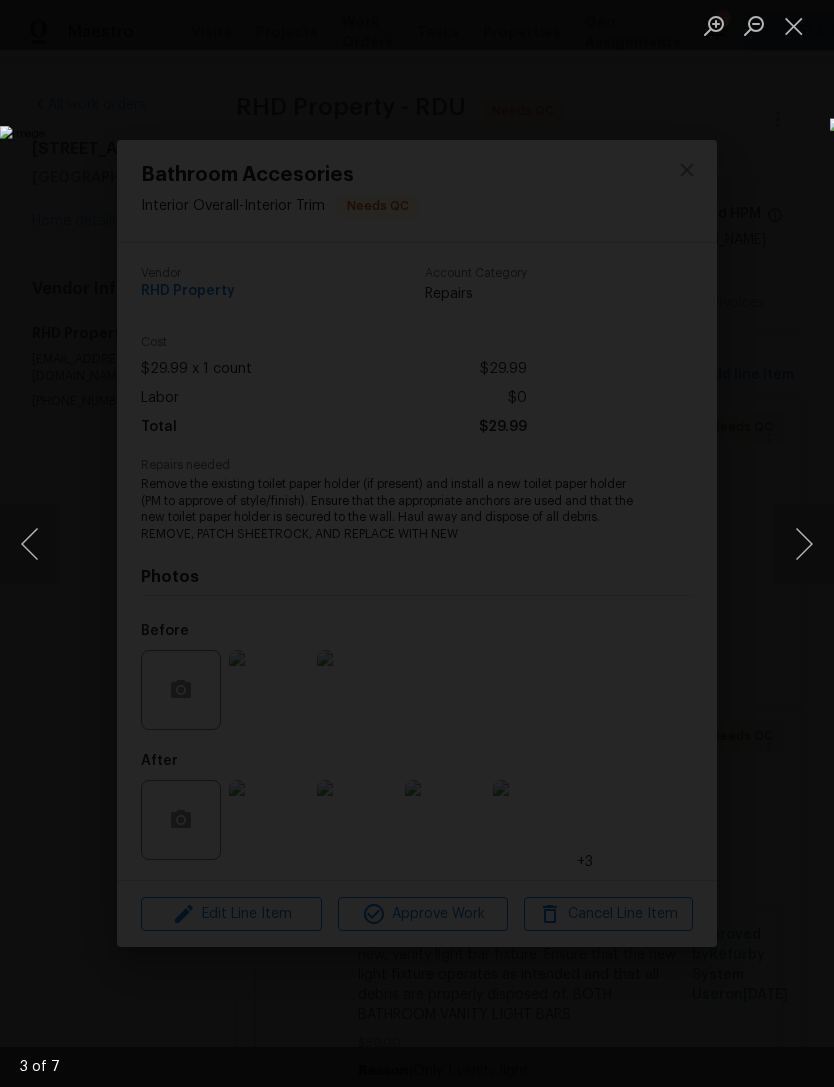 click at bounding box center (330, 556) 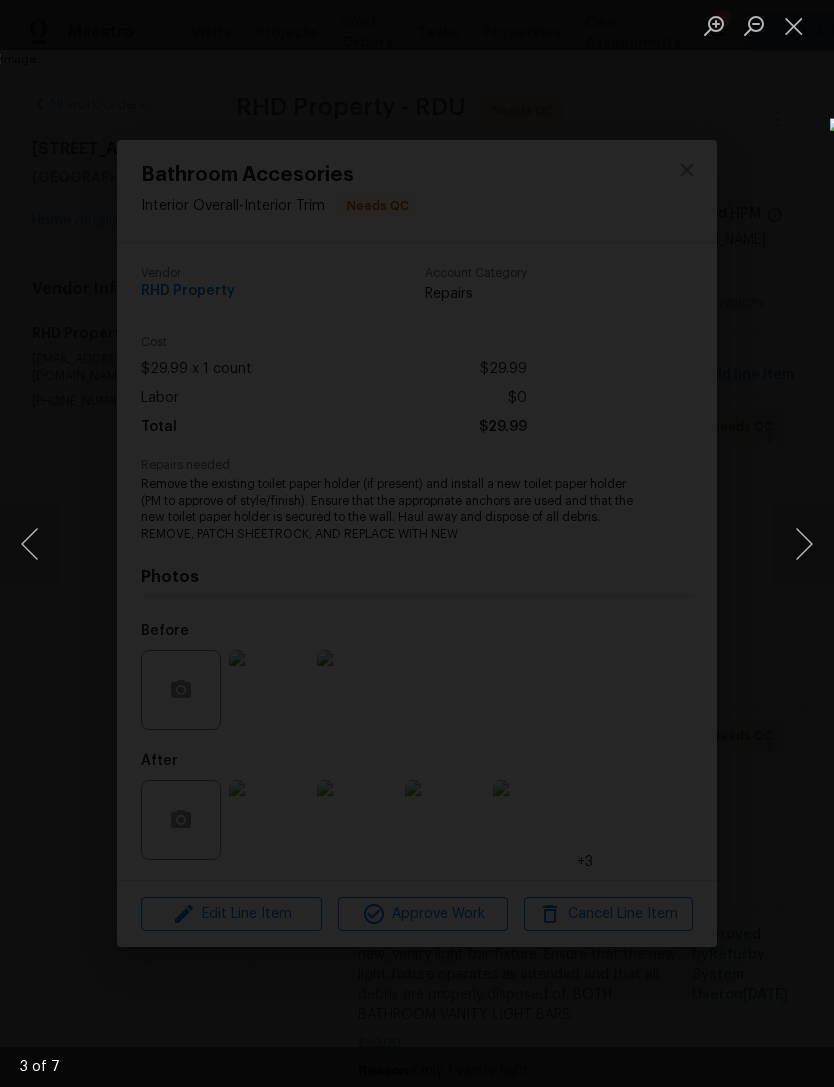 click at bounding box center (338, 509) 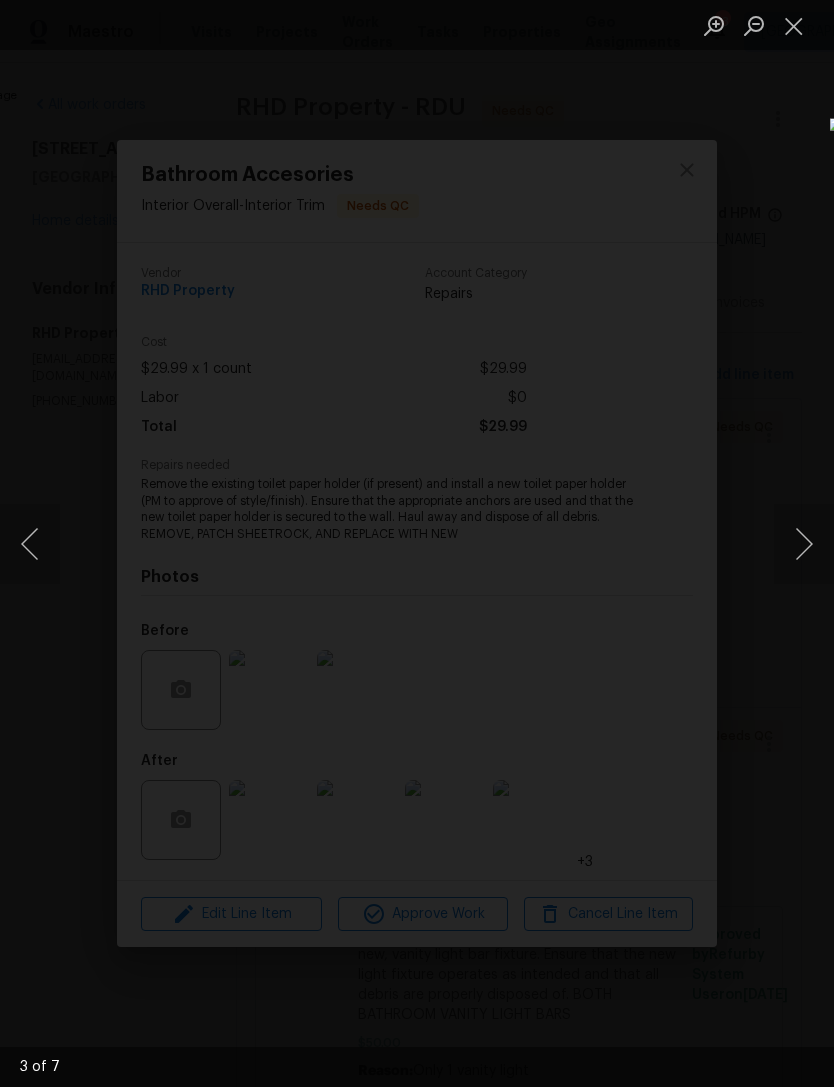 click at bounding box center (314, 535) 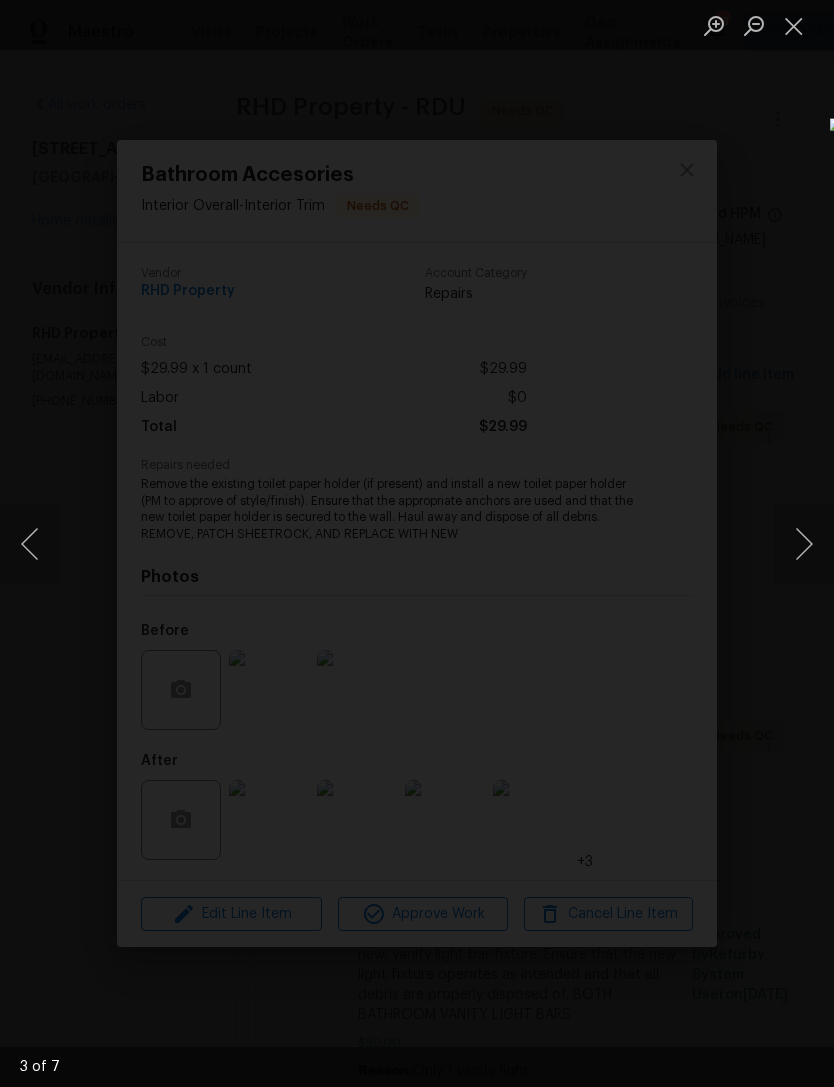 click at bounding box center [341, 479] 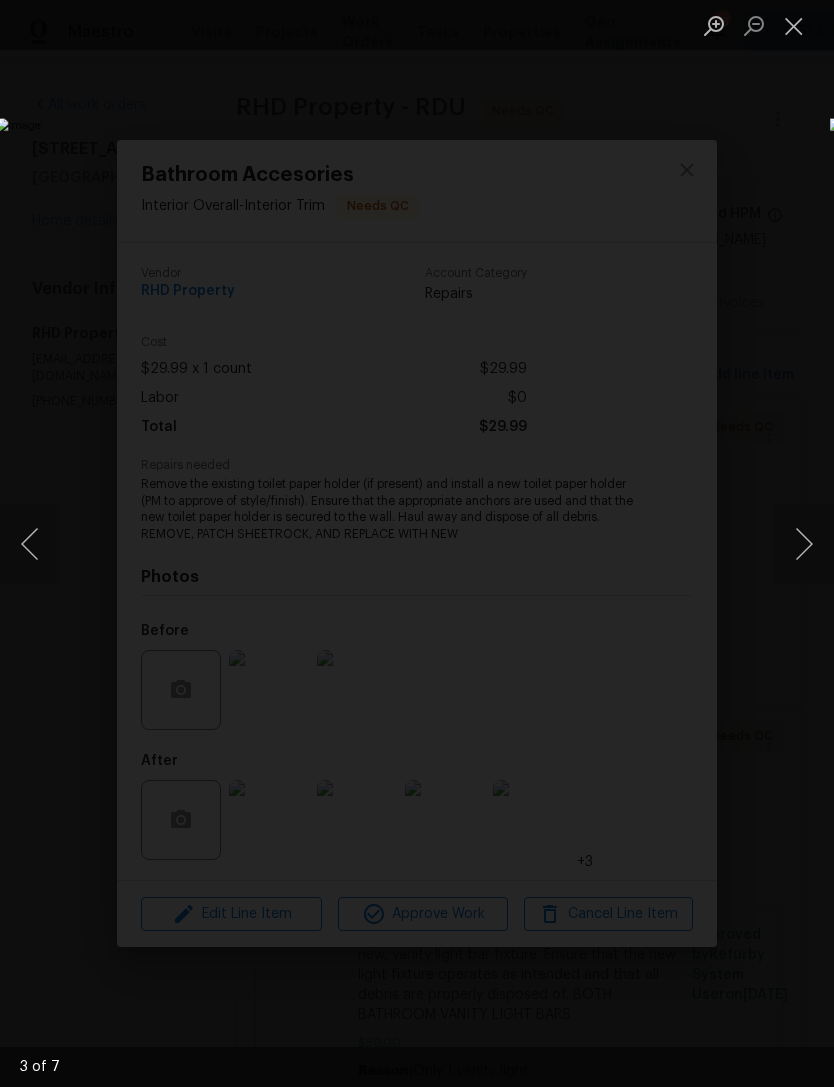 click at bounding box center [794, 25] 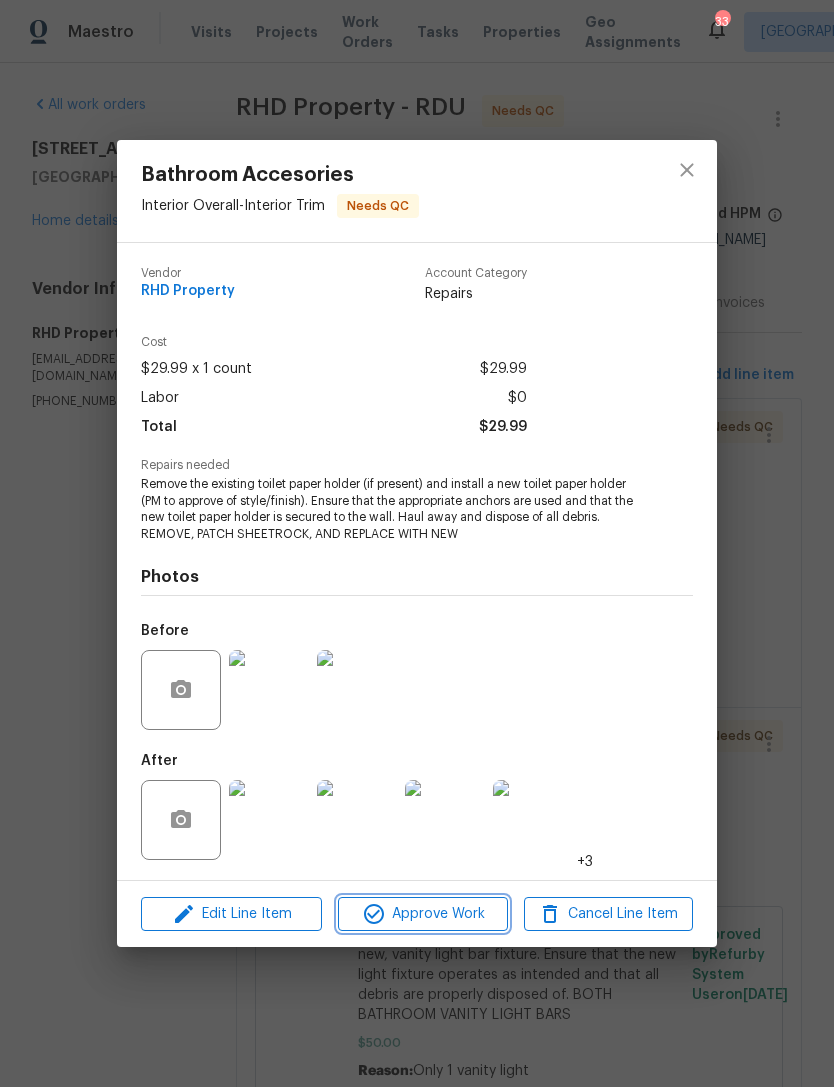click on "Approve Work" at bounding box center [422, 914] 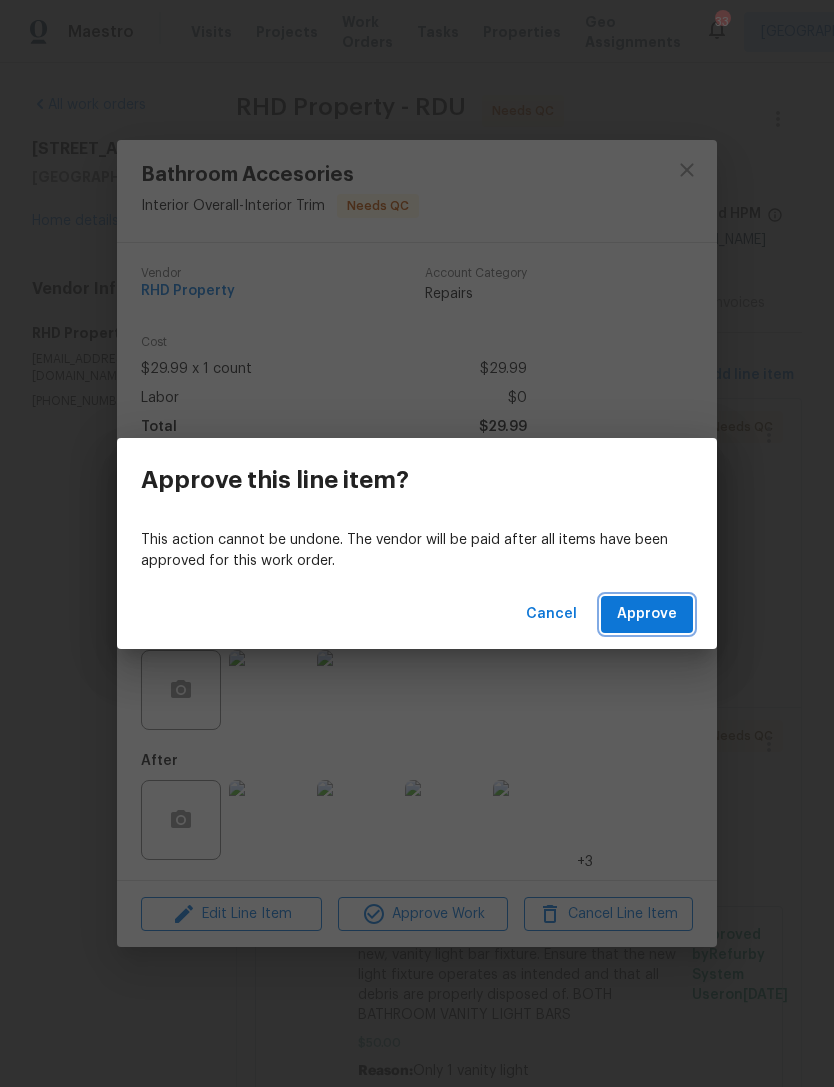 click on "Approve" at bounding box center (647, 614) 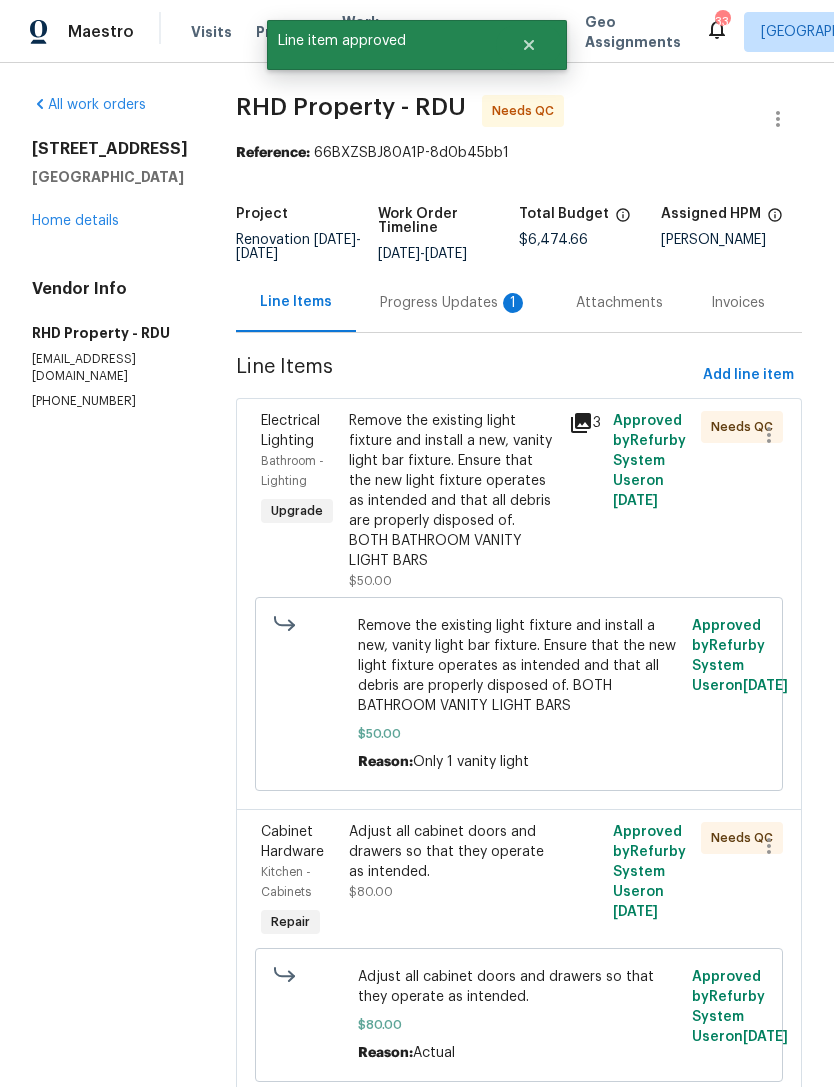 click on "Remove the existing light fixture and install a new, vanity light bar fixture. Ensure that the new light fixture operates as intended and that all debris are properly disposed of.
BOTH BATHROOM VANITY LIGHT BARS" at bounding box center [453, 491] 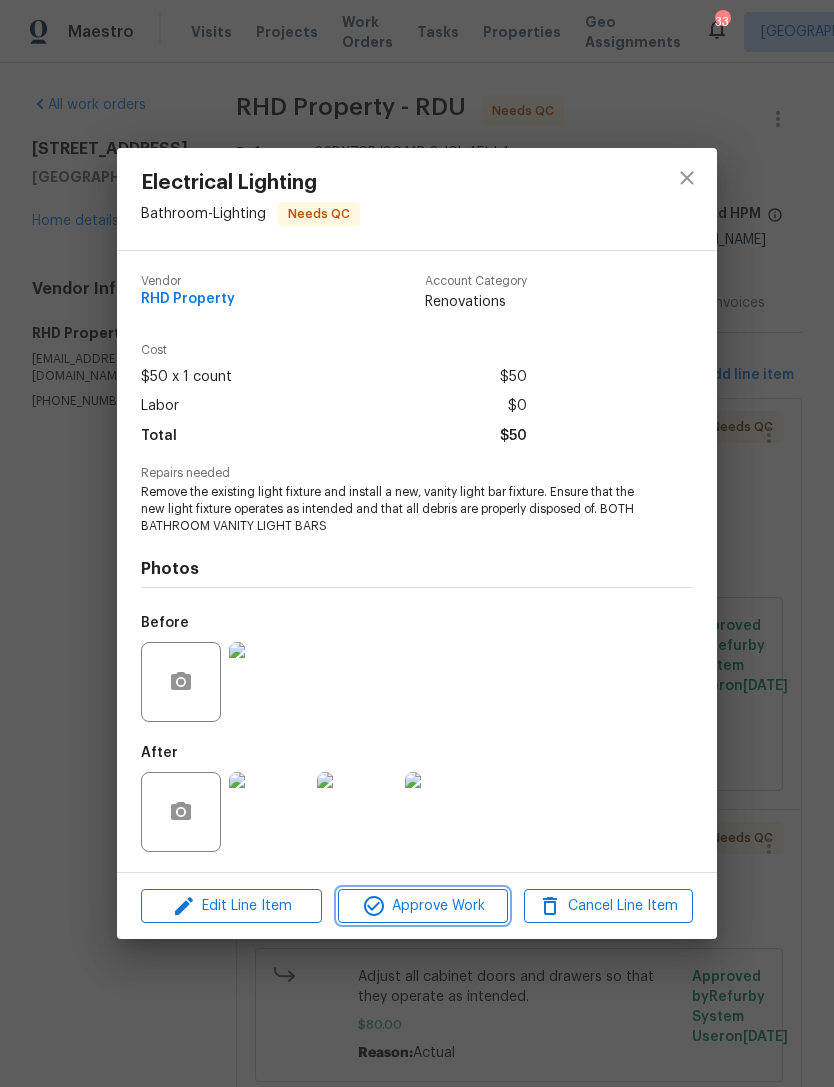 click on "Approve Work" at bounding box center [422, 906] 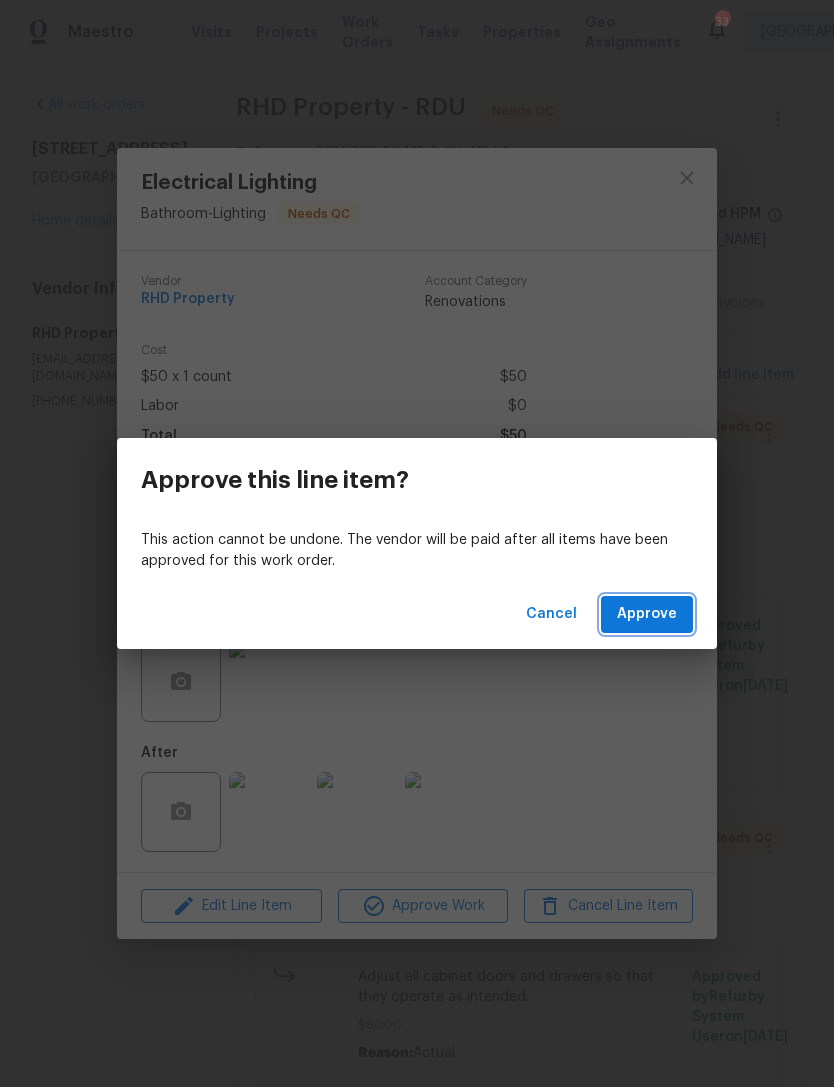 click on "Approve" at bounding box center [647, 614] 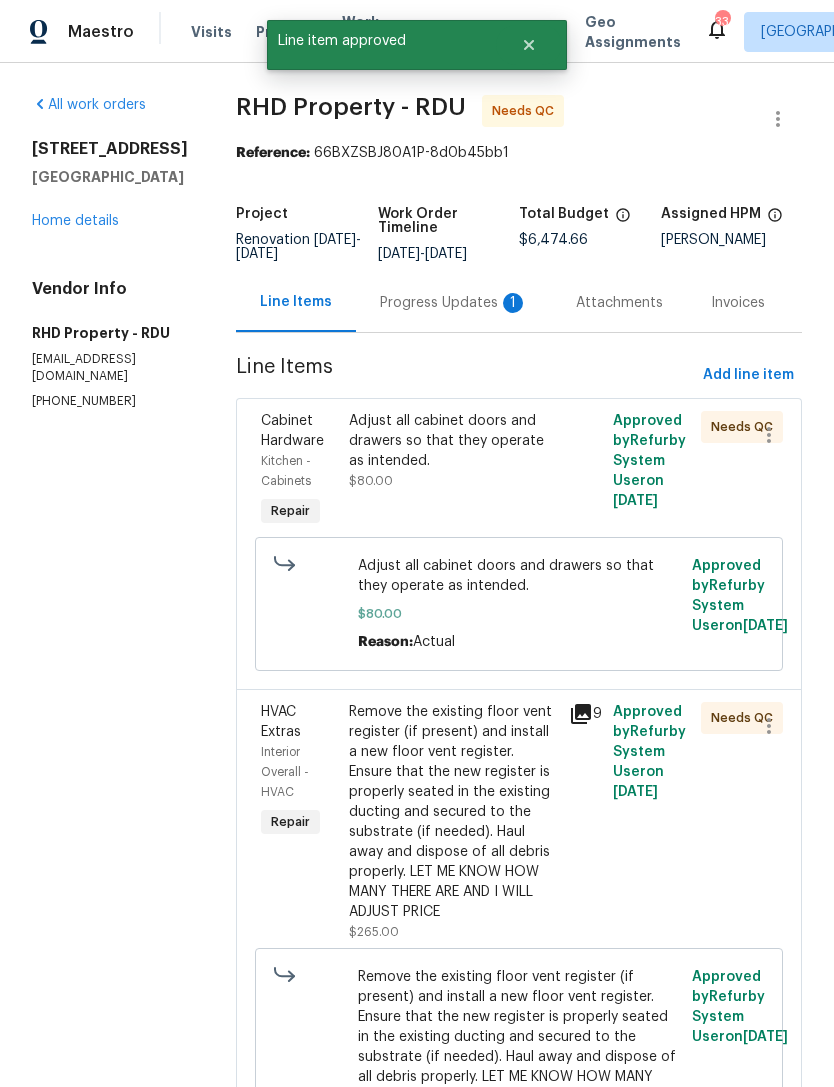 click on "Adjust all cabinet doors and drawers so that they operate as intended. $80.00" at bounding box center (453, 451) 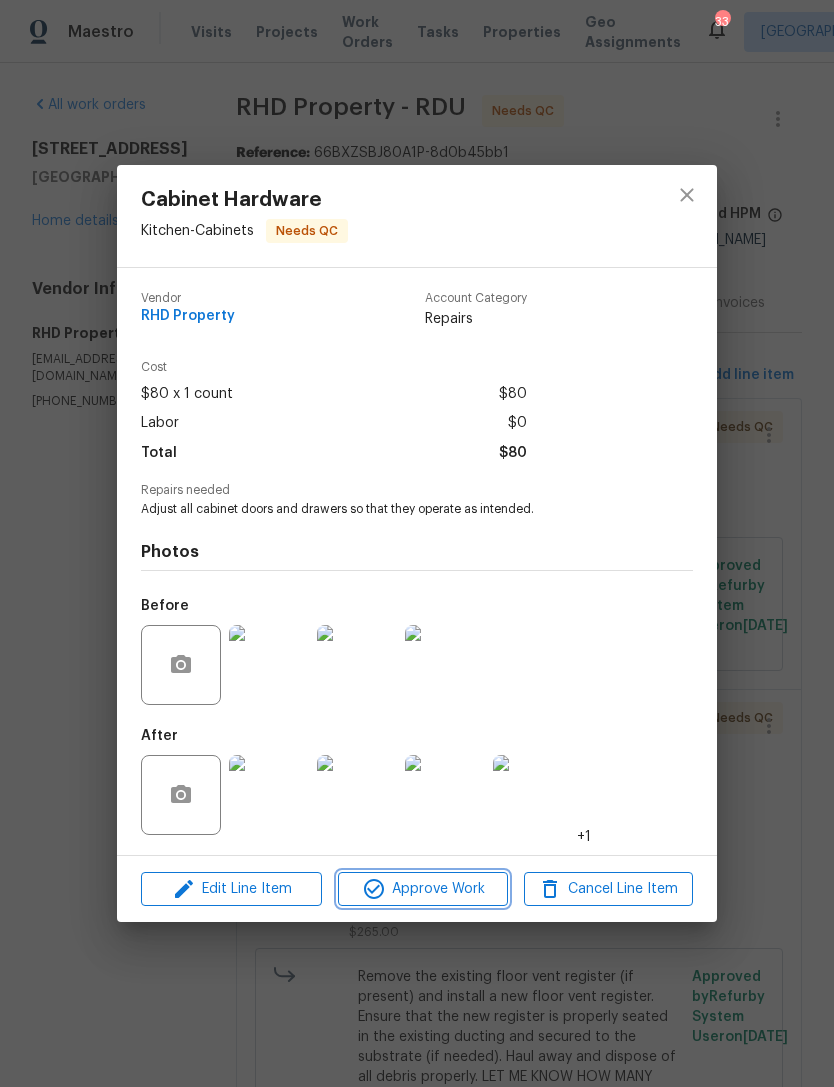 click on "Approve Work" at bounding box center (422, 889) 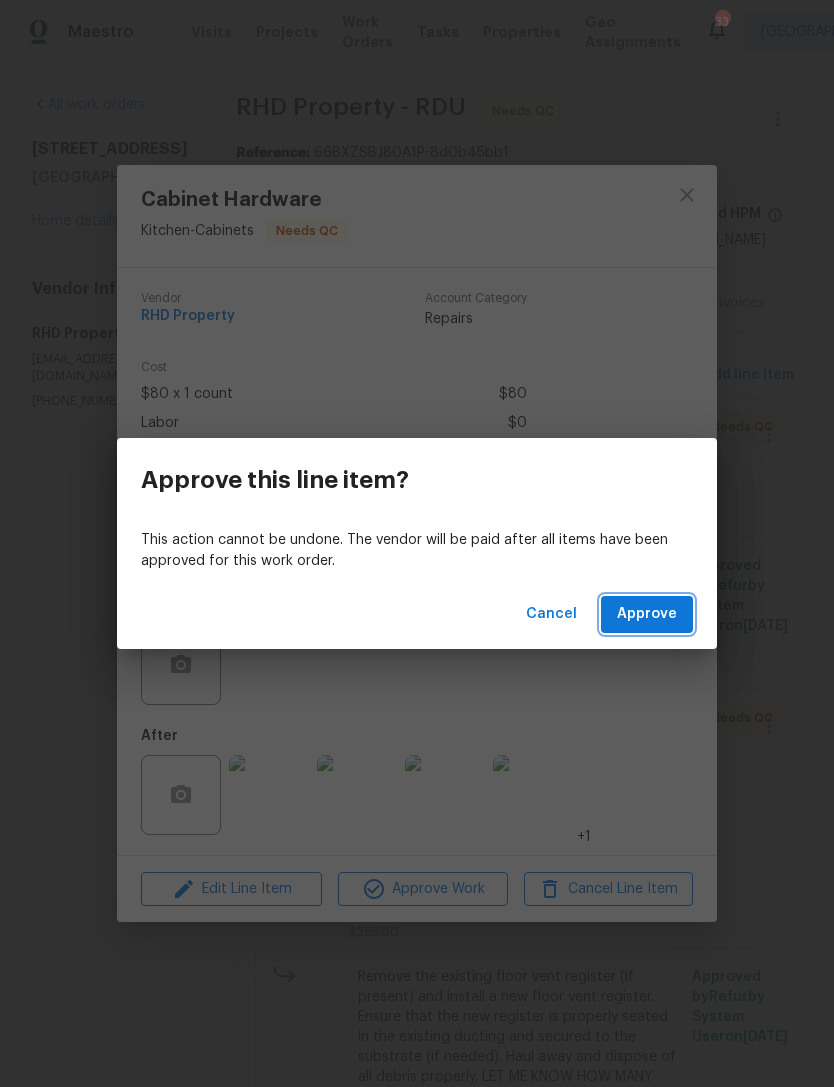 click on "Approve" at bounding box center (647, 614) 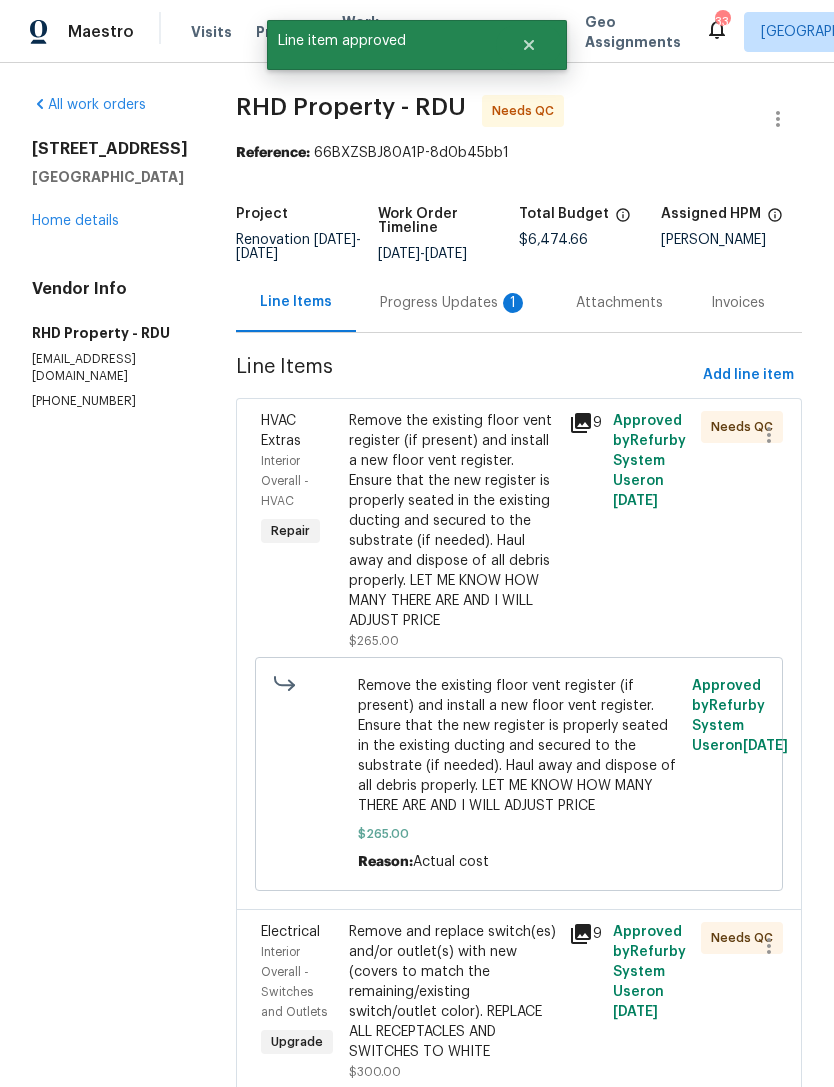 click on "Remove the existing floor vent register (if present) and install a new floor vent register. Ensure that the new register is properly seated in the existing ducting and secured to the substrate (if needed). Haul away and dispose of all debris properly.
LET ME KNOW HOW MANY THERE ARE AND I WILL ADJUST PRICE" at bounding box center (453, 521) 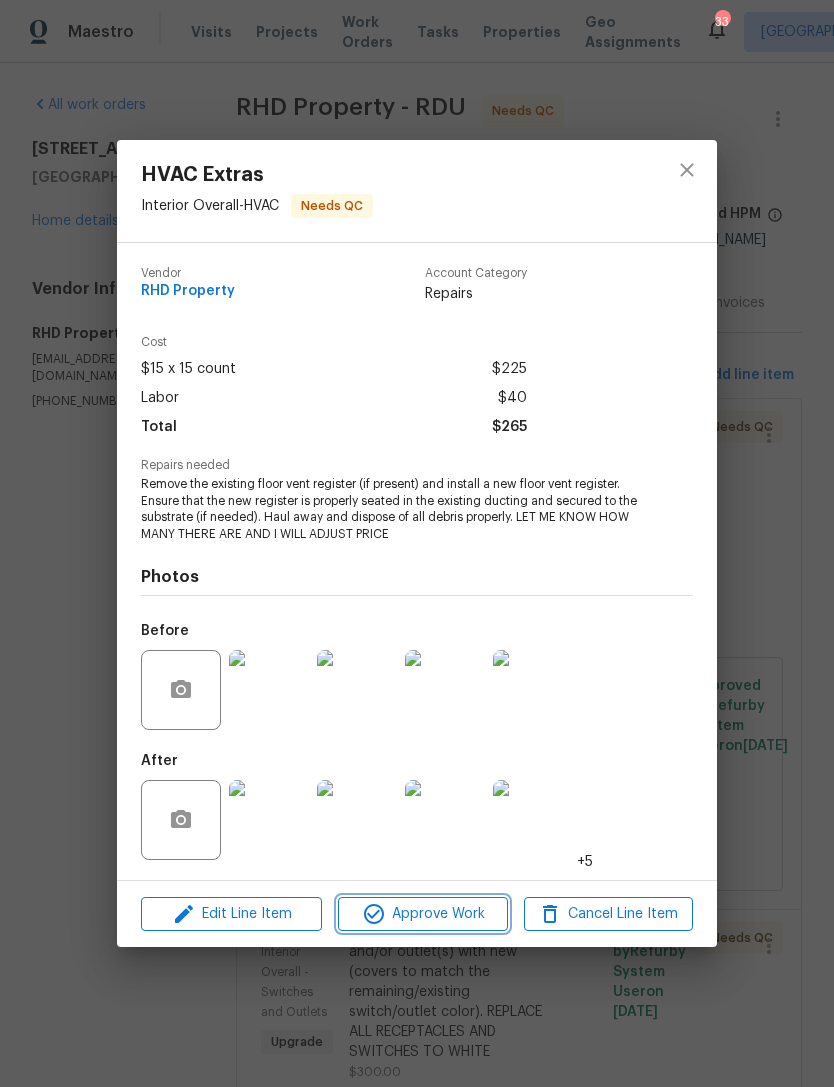 click on "Approve Work" at bounding box center (422, 914) 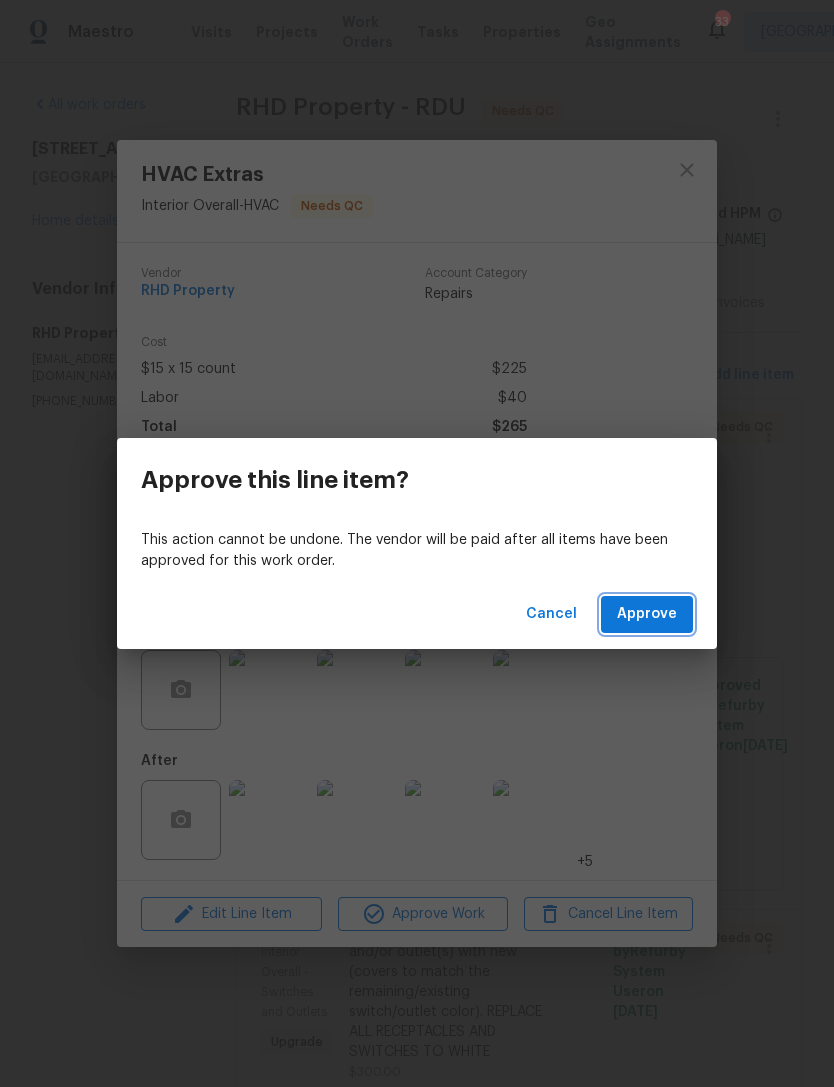 click on "Approve" at bounding box center (647, 614) 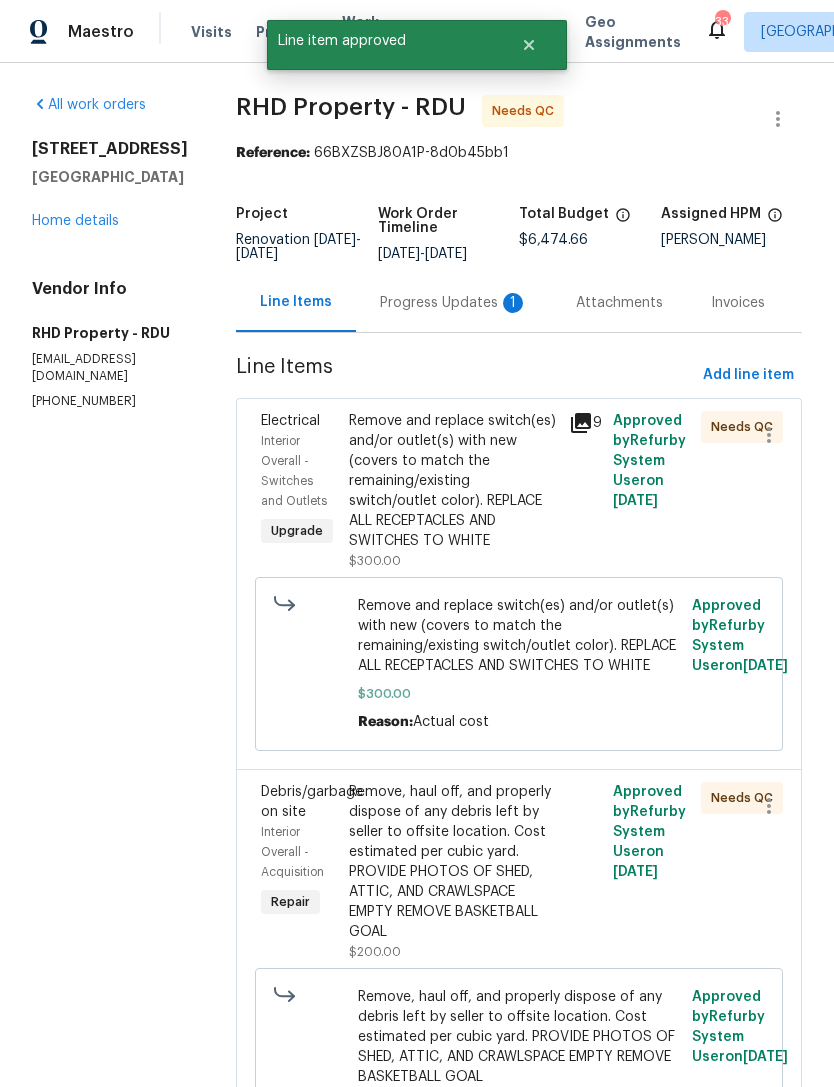click on "Remove and replace switch(es) and/or outlet(s) with new (covers to match the remaining/existing switch/outlet color).
REPLACE ALL RECEPTACLES AND SWITCHES TO WHITE" at bounding box center (453, 481) 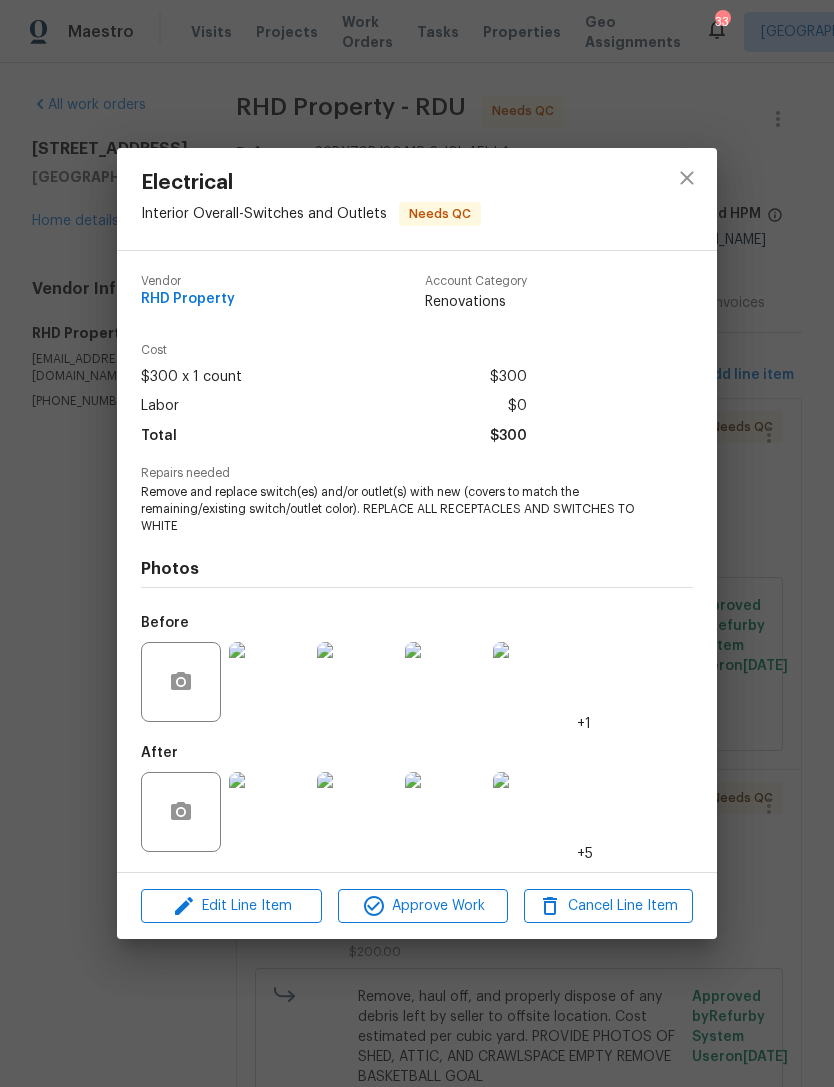 click at bounding box center [445, 812] 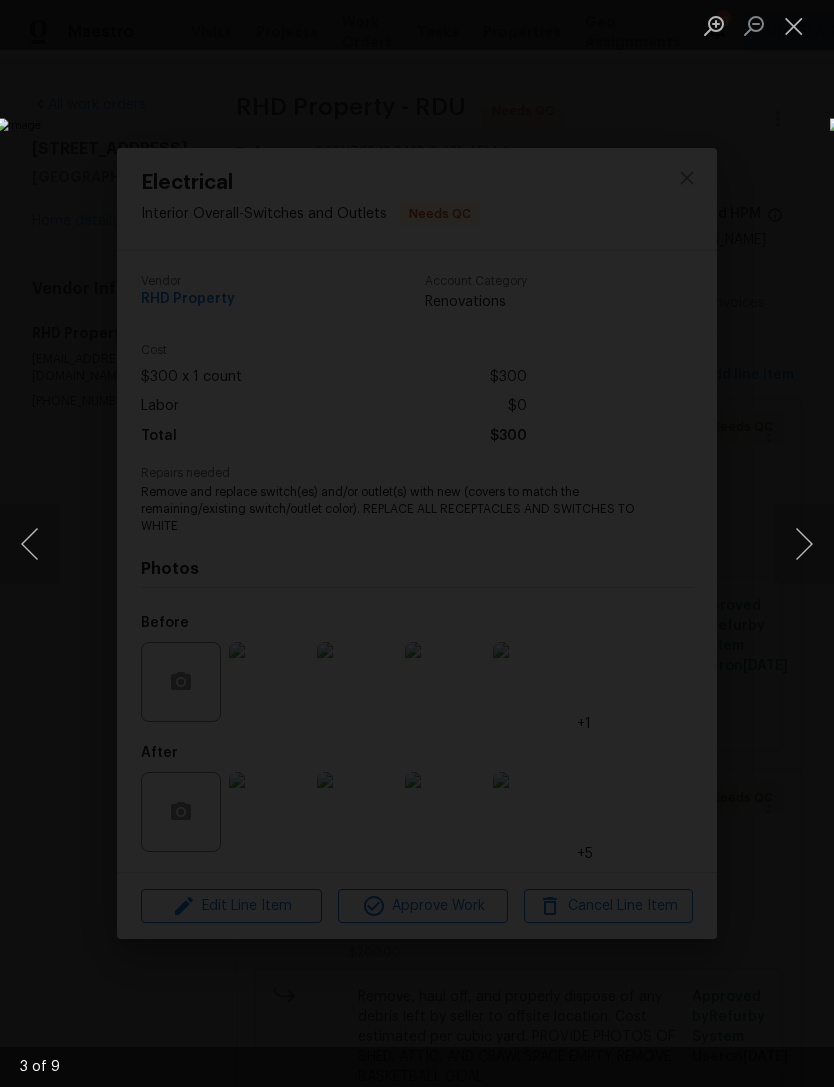 click at bounding box center (794, 25) 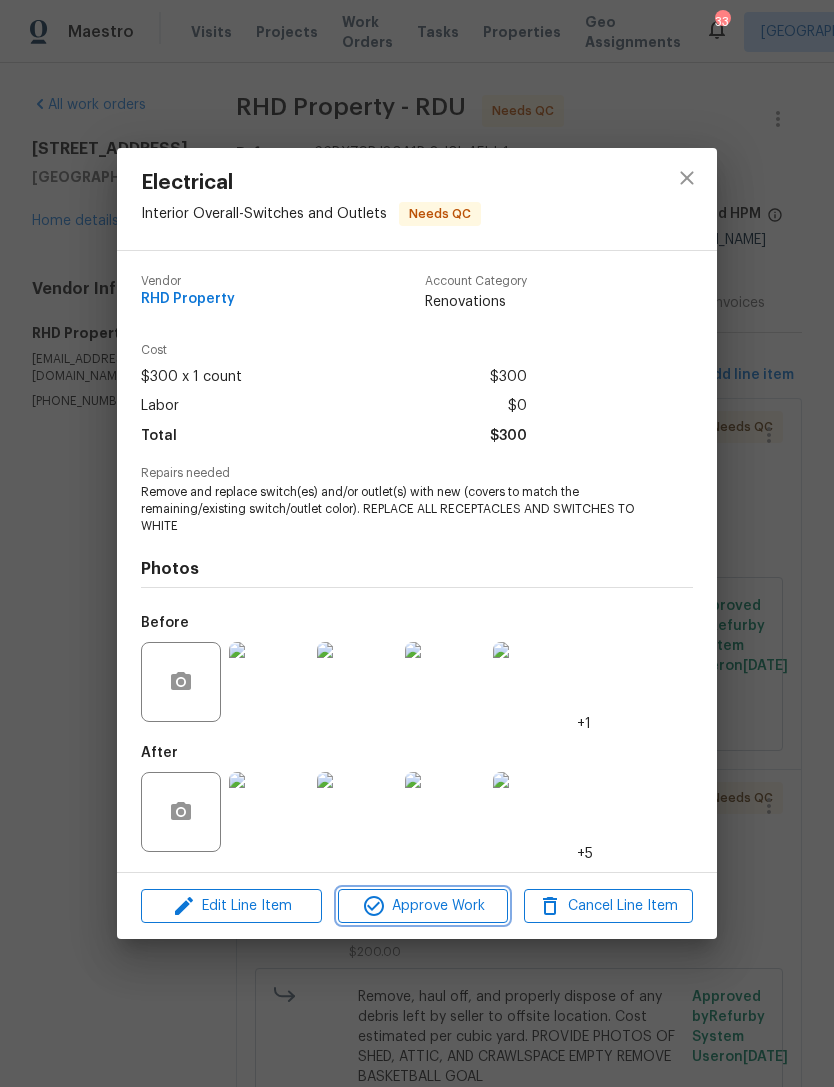click on "Approve Work" at bounding box center [422, 906] 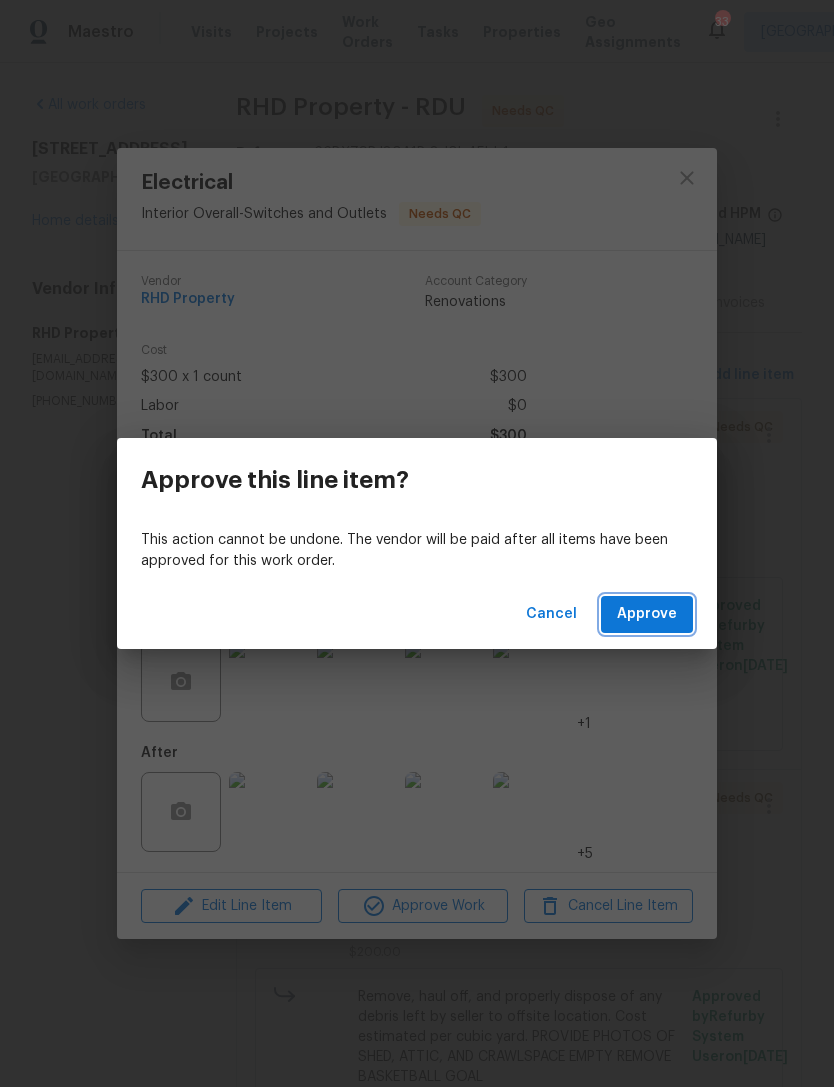 click on "Approve" at bounding box center (647, 614) 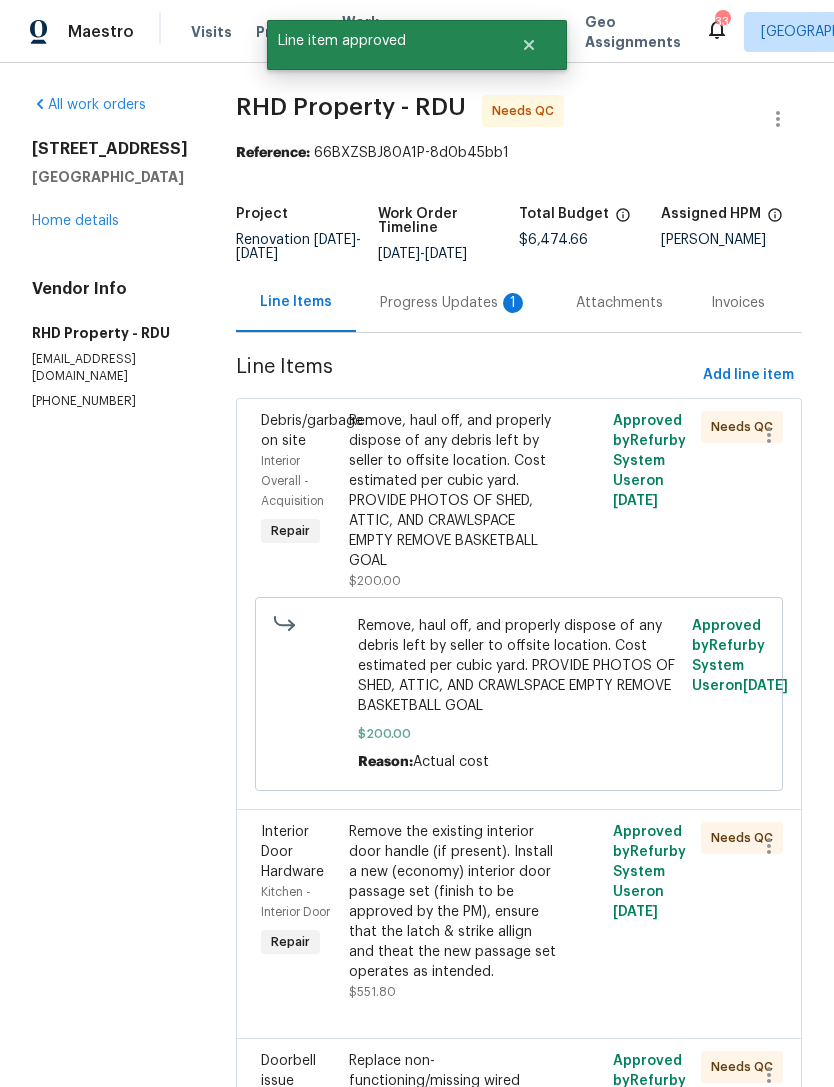 click on "Remove, haul off, and properly dispose of any debris left by seller to offsite location. Cost estimated per cubic yard.
PROVIDE PHOTOS OF SHED, ATTIC, AND CRAWLSPACE EMPTY
REMOVE BASKETBALL GOAL" at bounding box center [453, 491] 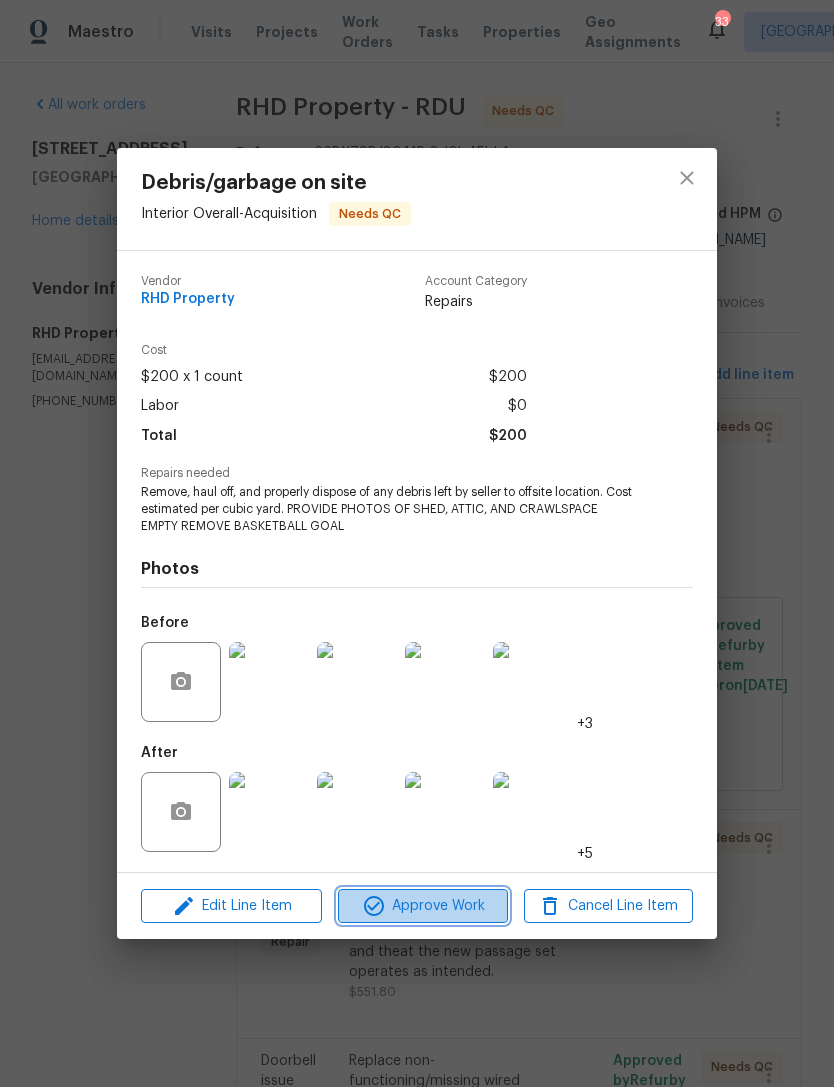 click on "Approve Work" at bounding box center (422, 906) 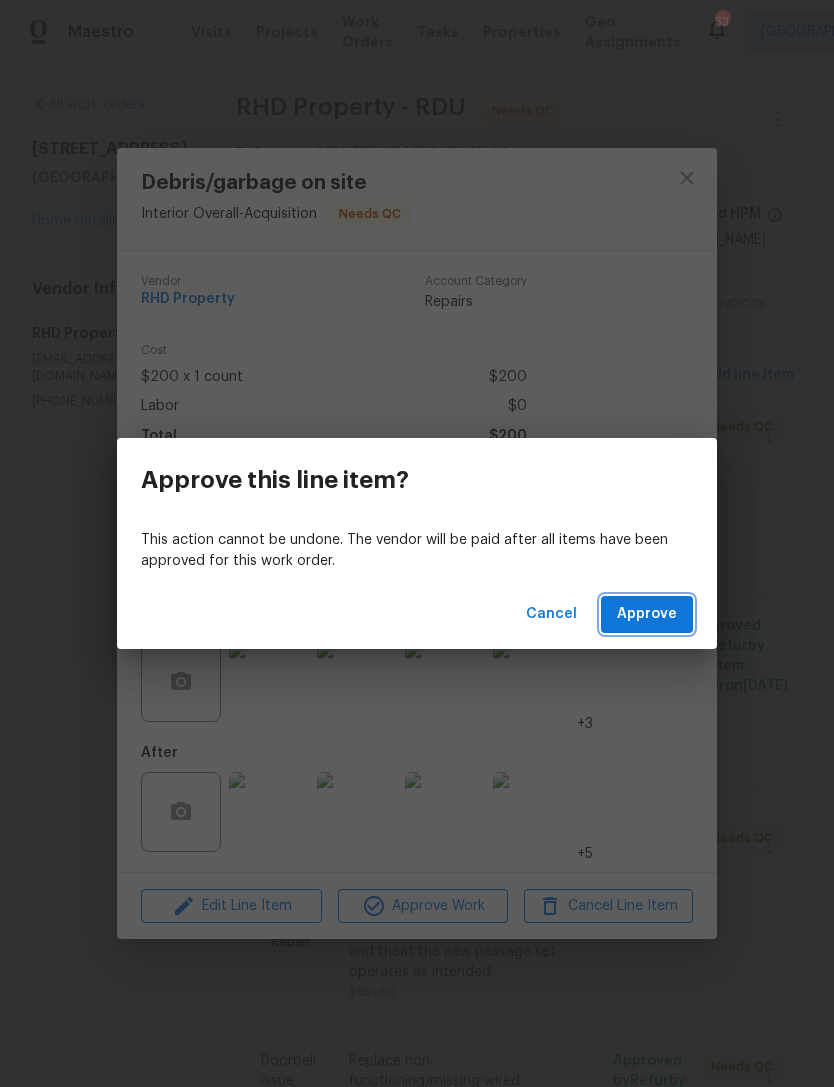click on "Approve" at bounding box center (647, 614) 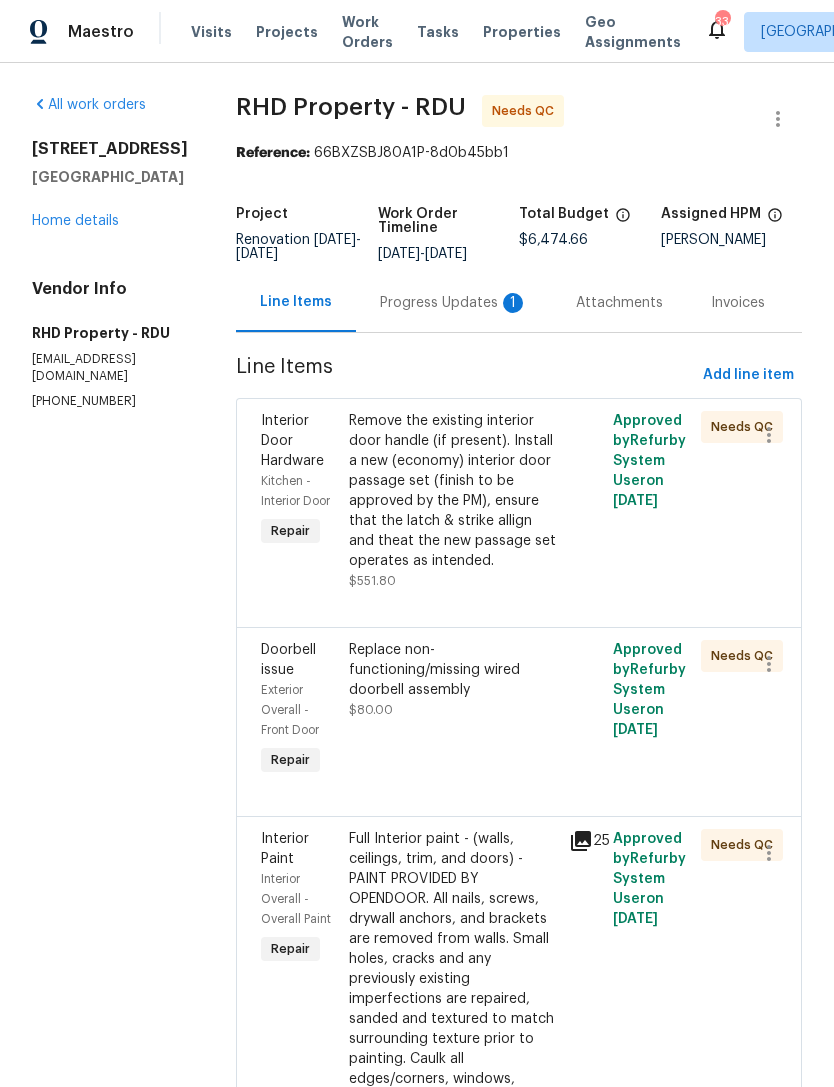 click on "Remove the existing interior  door handle (if present). Install a new (economy) interior door passage set (finish to be approved by the PM), ensure that the latch & strike allign  and theat the new passage set operates as intended." at bounding box center [453, 491] 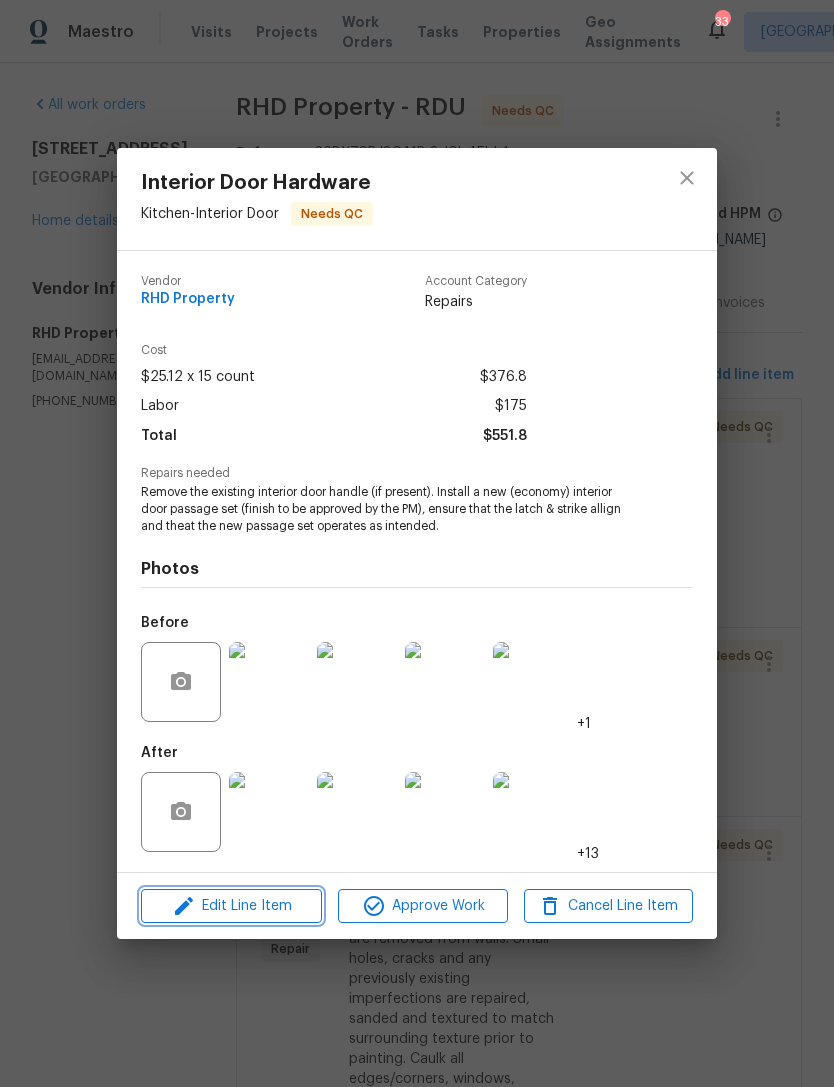 click on "Edit Line Item" at bounding box center [231, 906] 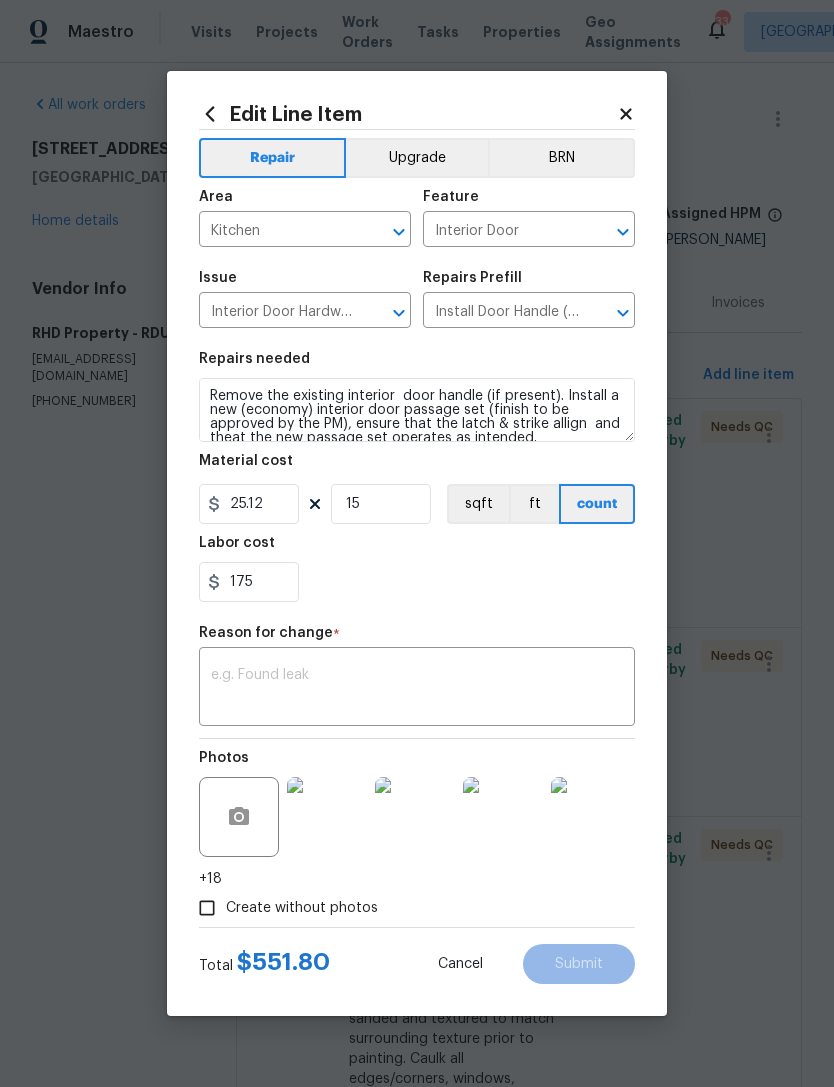 click on "Upgrade" at bounding box center (417, 158) 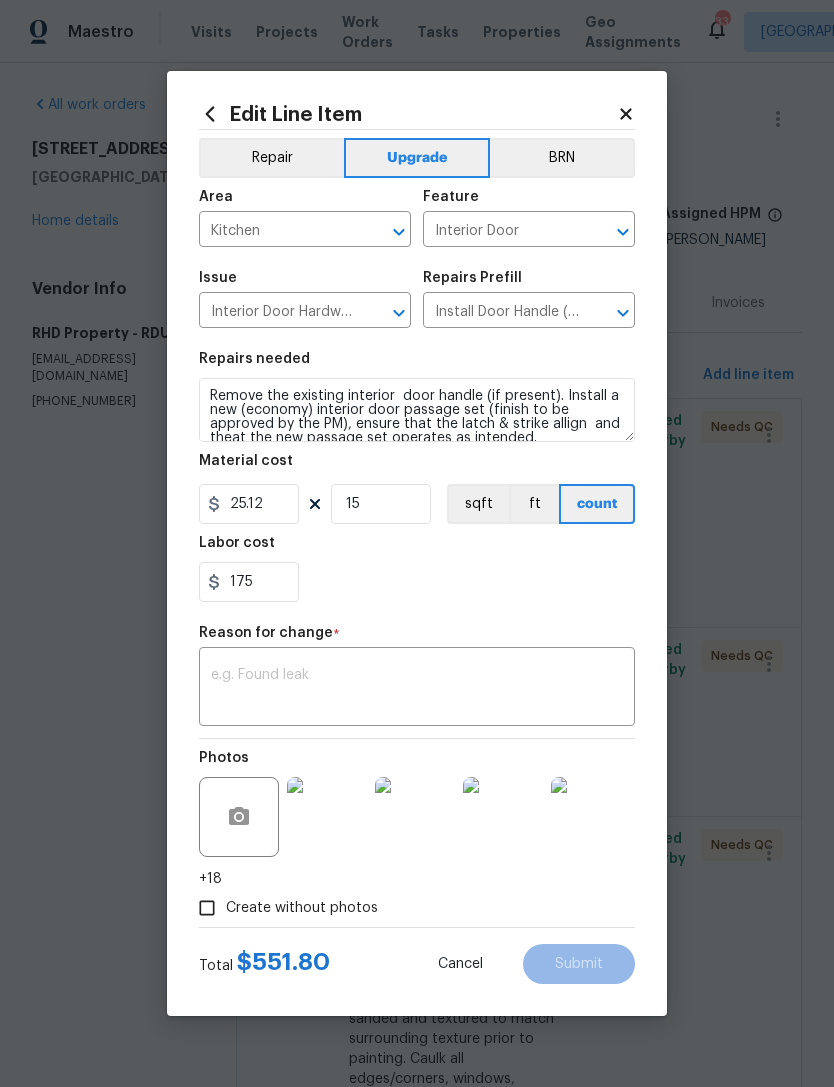 click at bounding box center (417, 689) 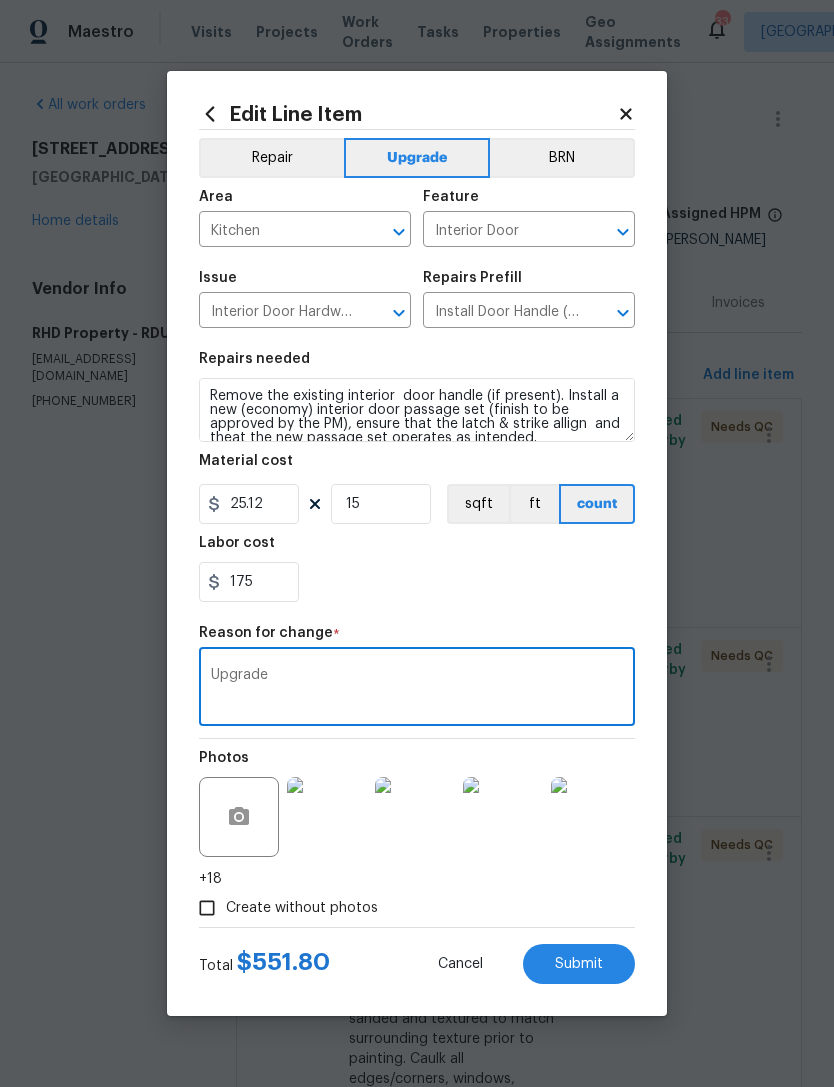 type on "Upgrade" 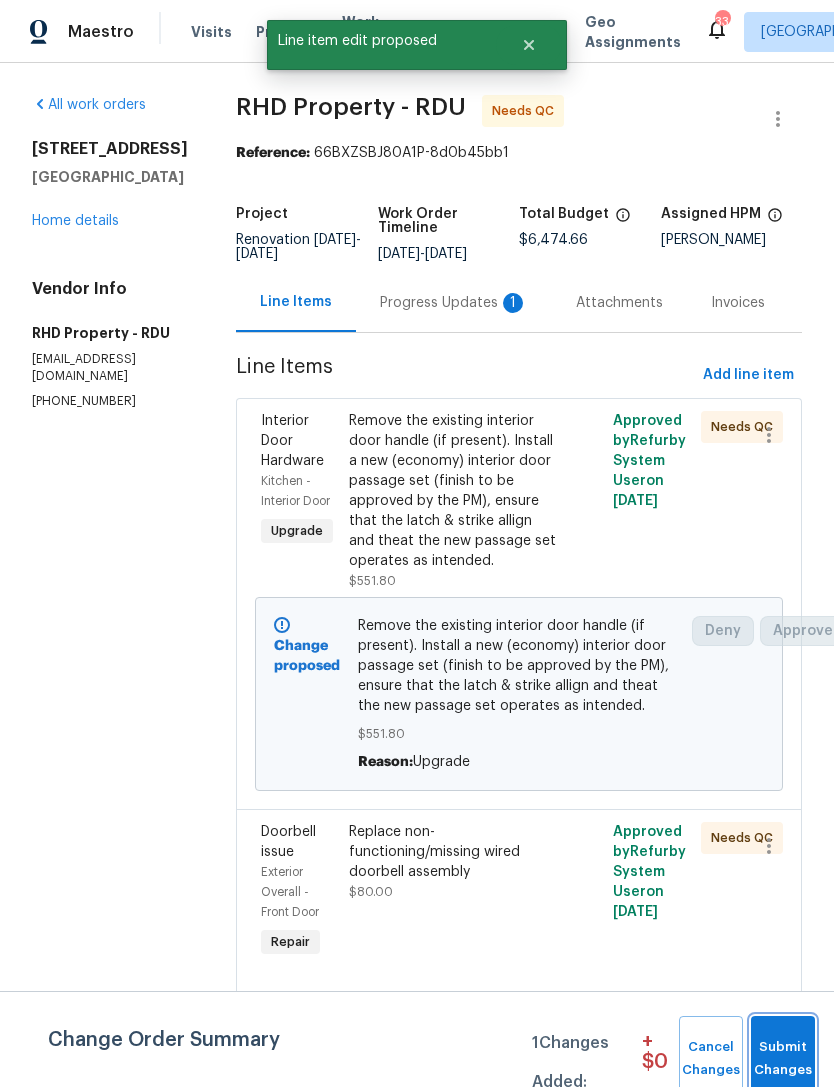 click on "Submit Changes" at bounding box center (783, 1059) 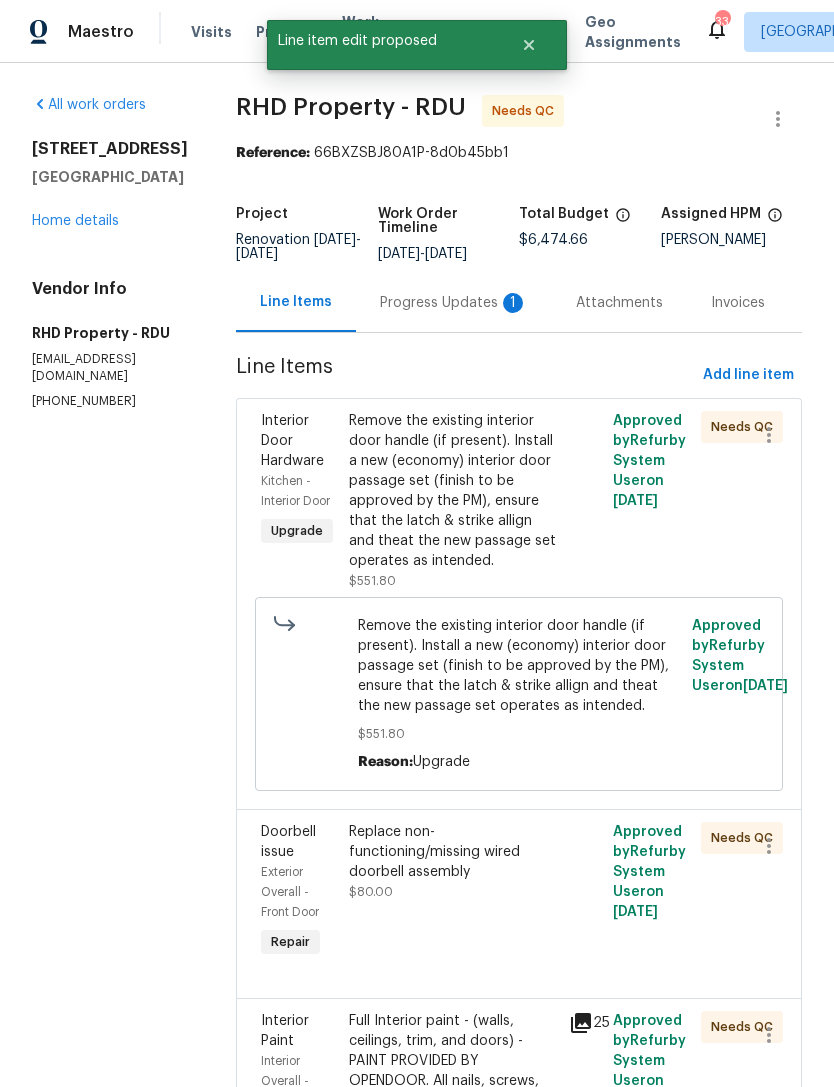click on "Remove the existing interior  door handle (if present). Install a new (economy) interior door passage set (finish to be approved by the PM), ensure that the latch & strike allign  and theat the new passage set operates as intended." at bounding box center [453, 491] 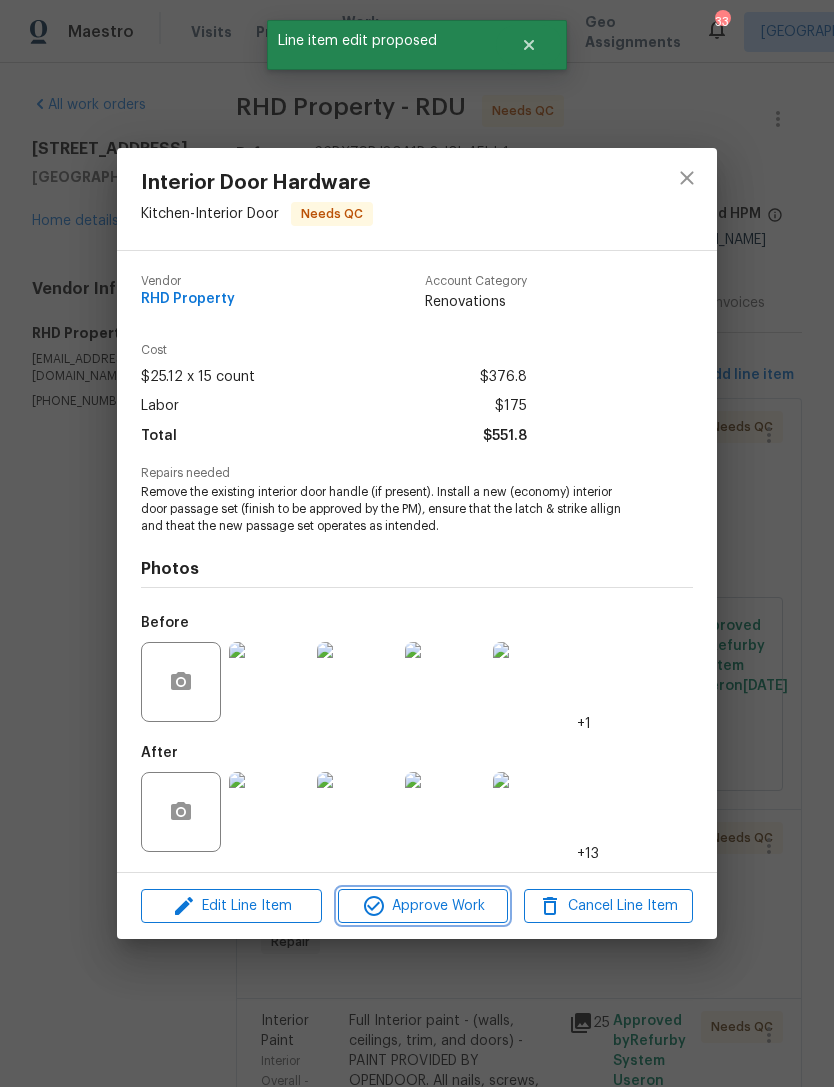 click on "Approve Work" at bounding box center [422, 906] 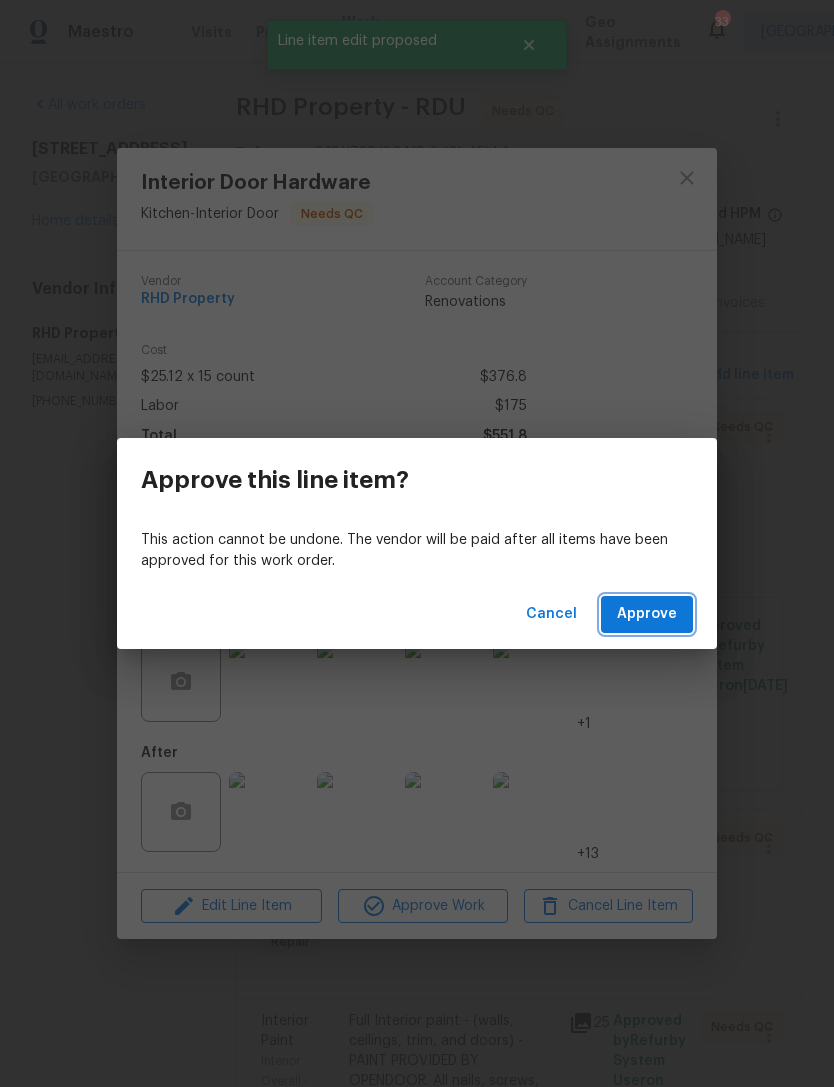 click on "Approve" at bounding box center [647, 614] 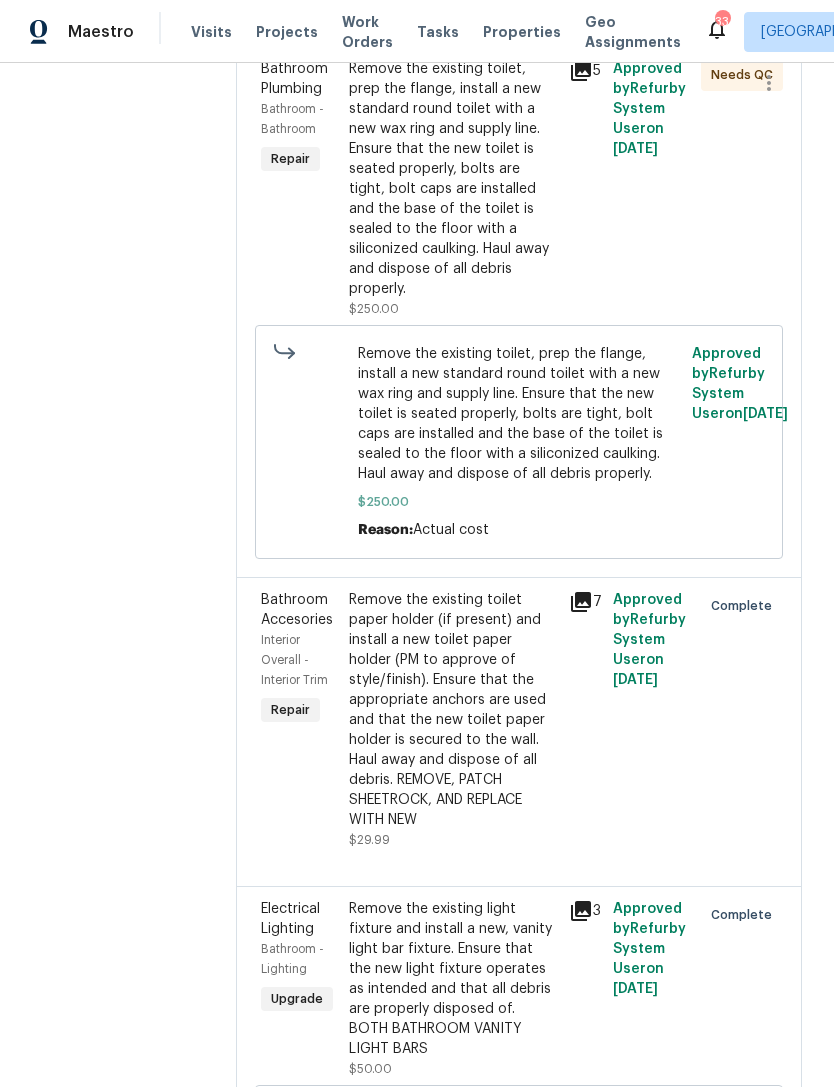 scroll, scrollTop: 5468, scrollLeft: 0, axis: vertical 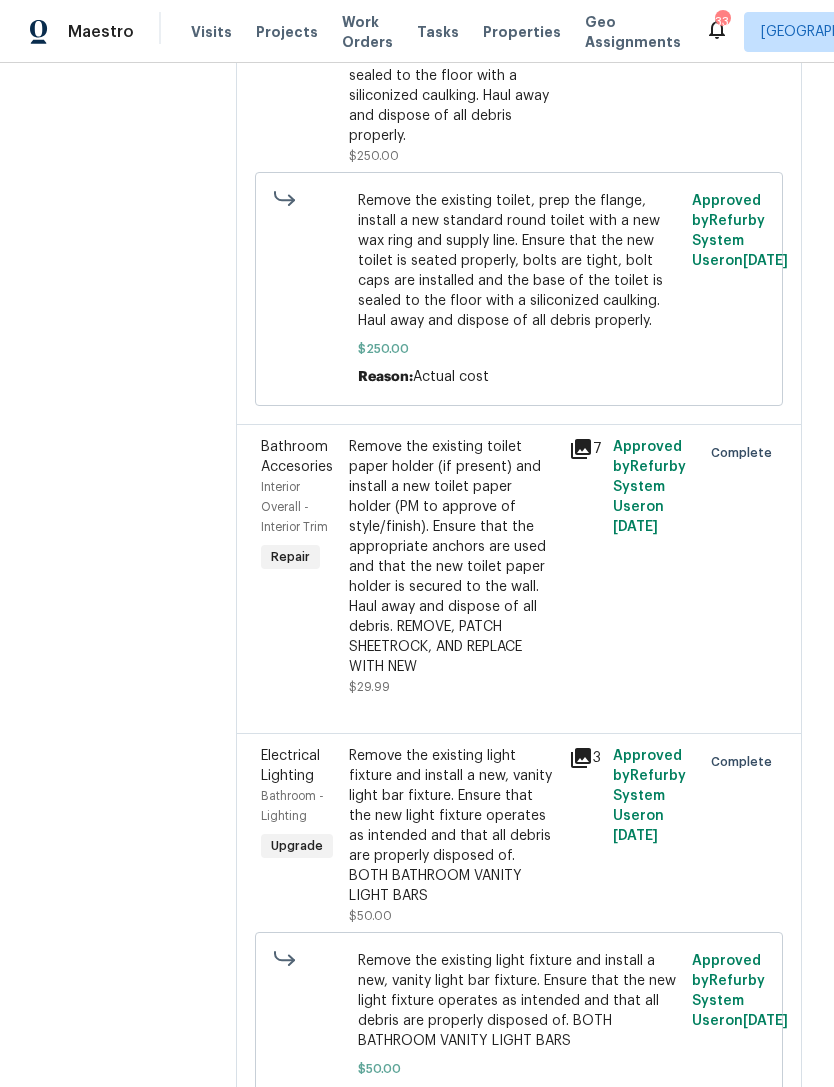 click on "Remove the existing toilet, prep the flange, install a new standard round toilet with a new wax ring and supply line. Ensure that the new toilet is seated properly, bolts are tight, bolt caps are installed and the base of the toilet is sealed to the floor with a siliconized caulking. Haul away and dispose of all debris properly." at bounding box center (453, 26) 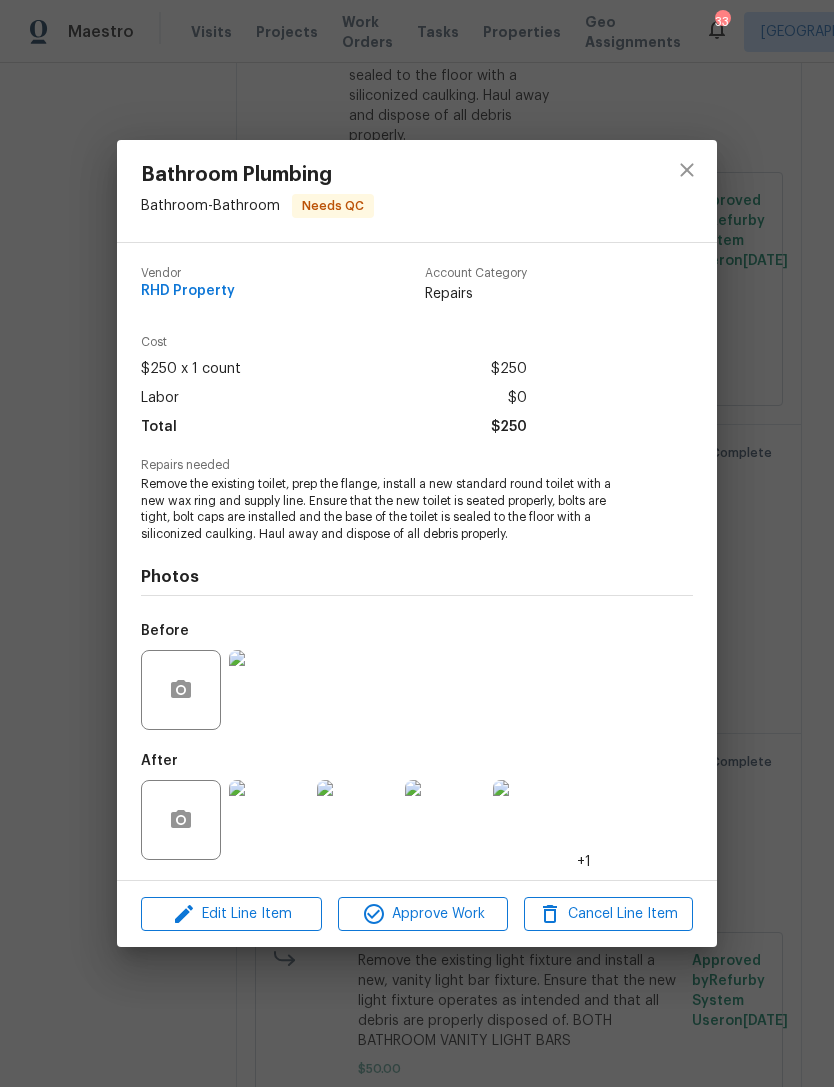 click at bounding box center (445, 820) 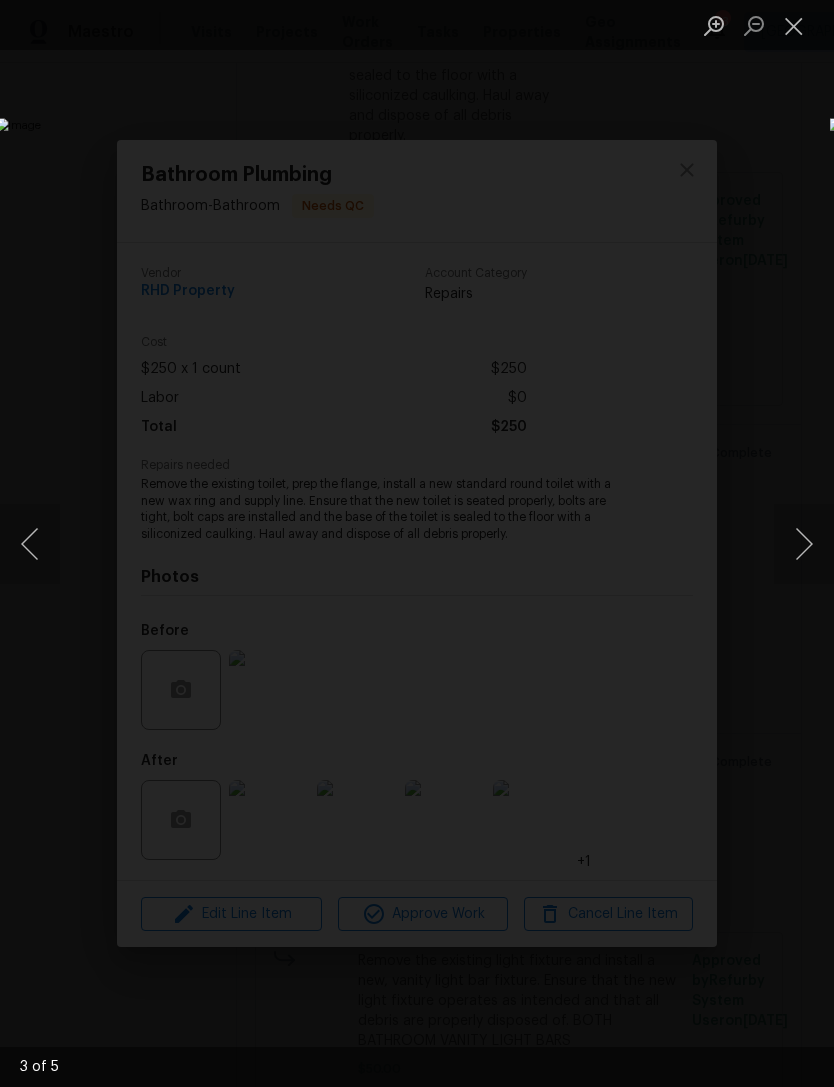click at bounding box center (804, 544) 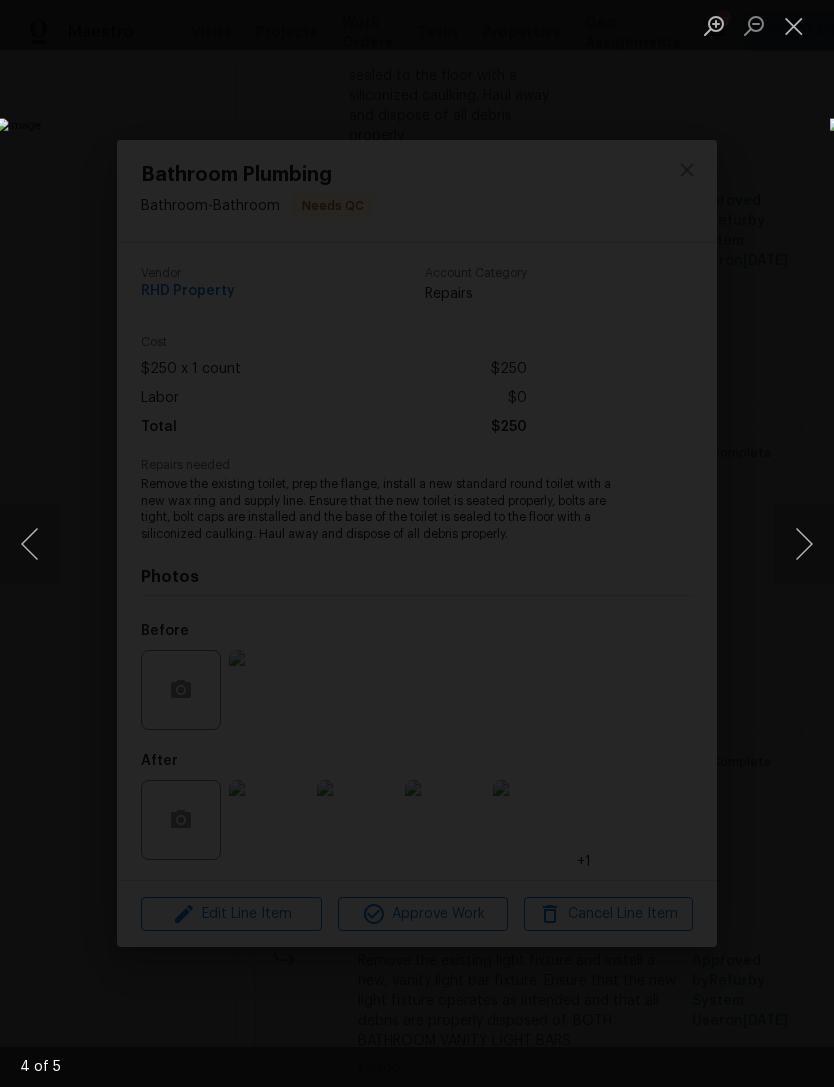 click at bounding box center (804, 544) 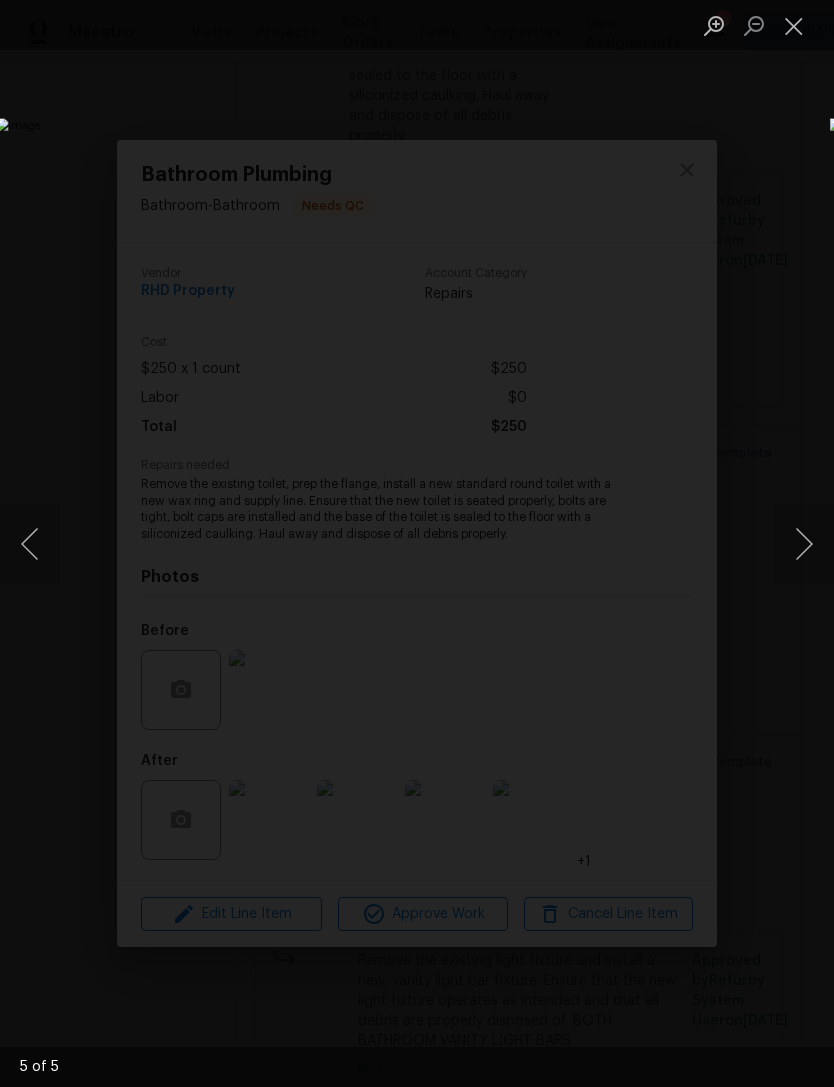 click at bounding box center [794, 25] 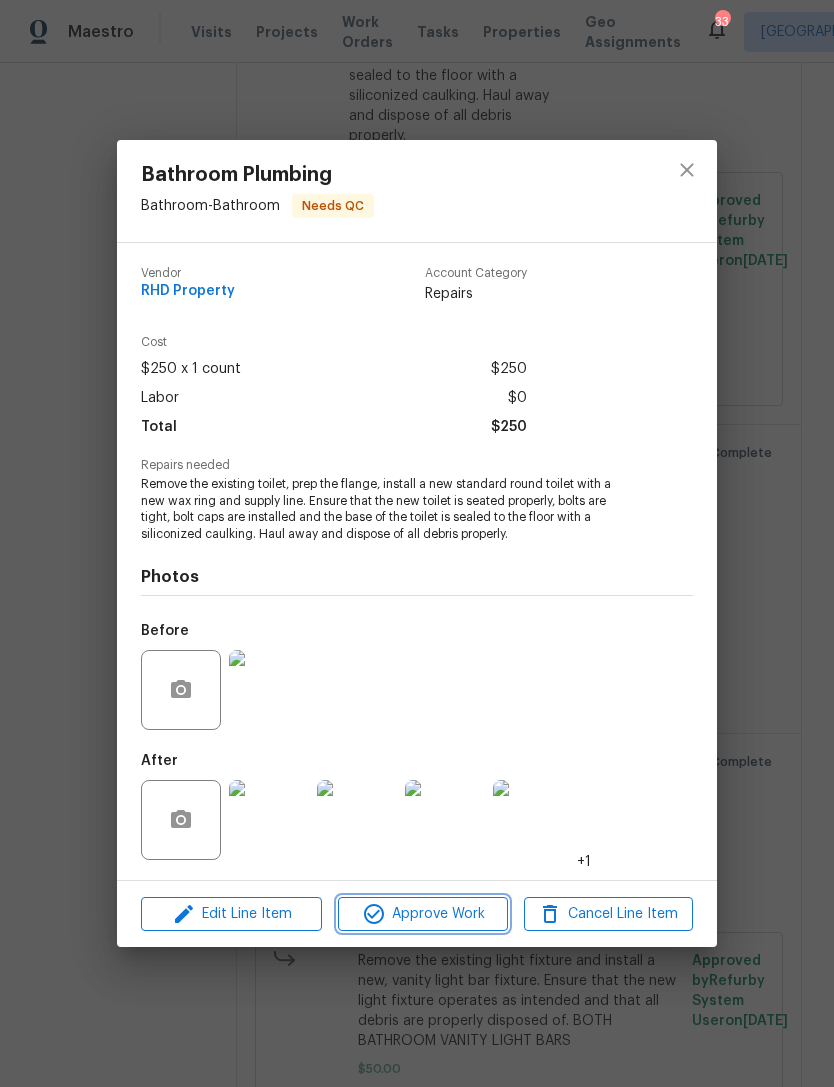 click on "Approve Work" at bounding box center (422, 914) 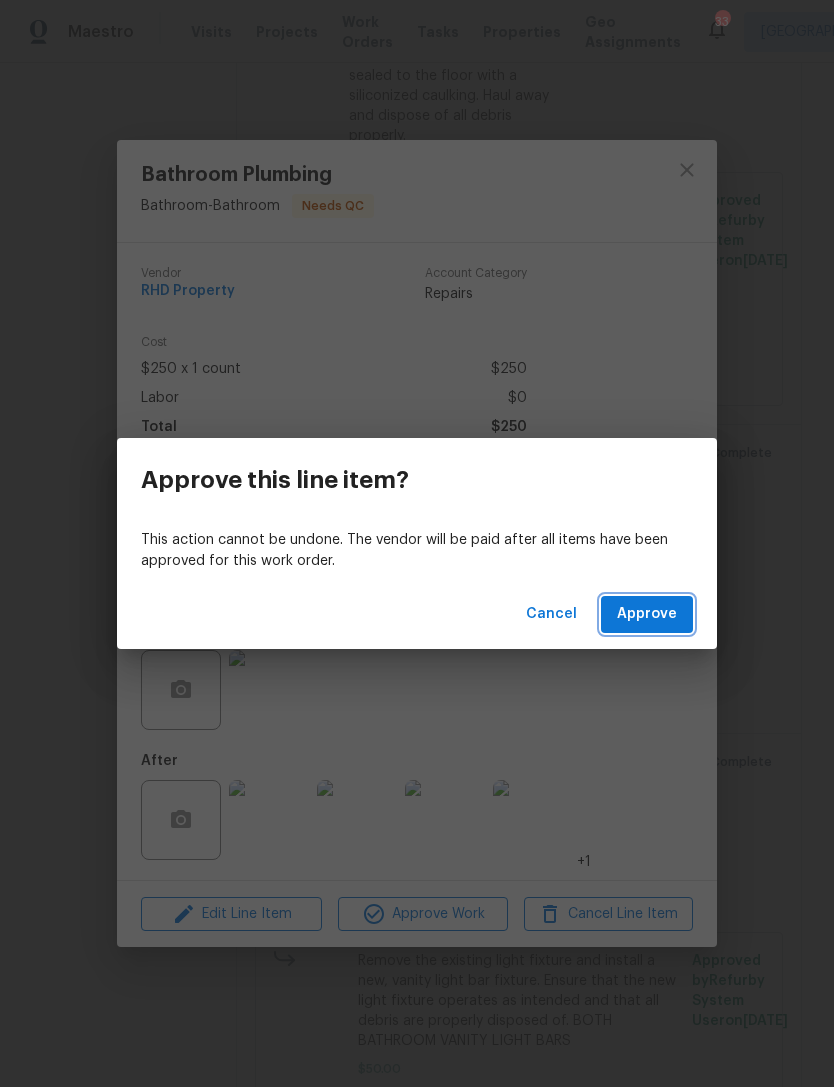 click on "Approve" at bounding box center [647, 614] 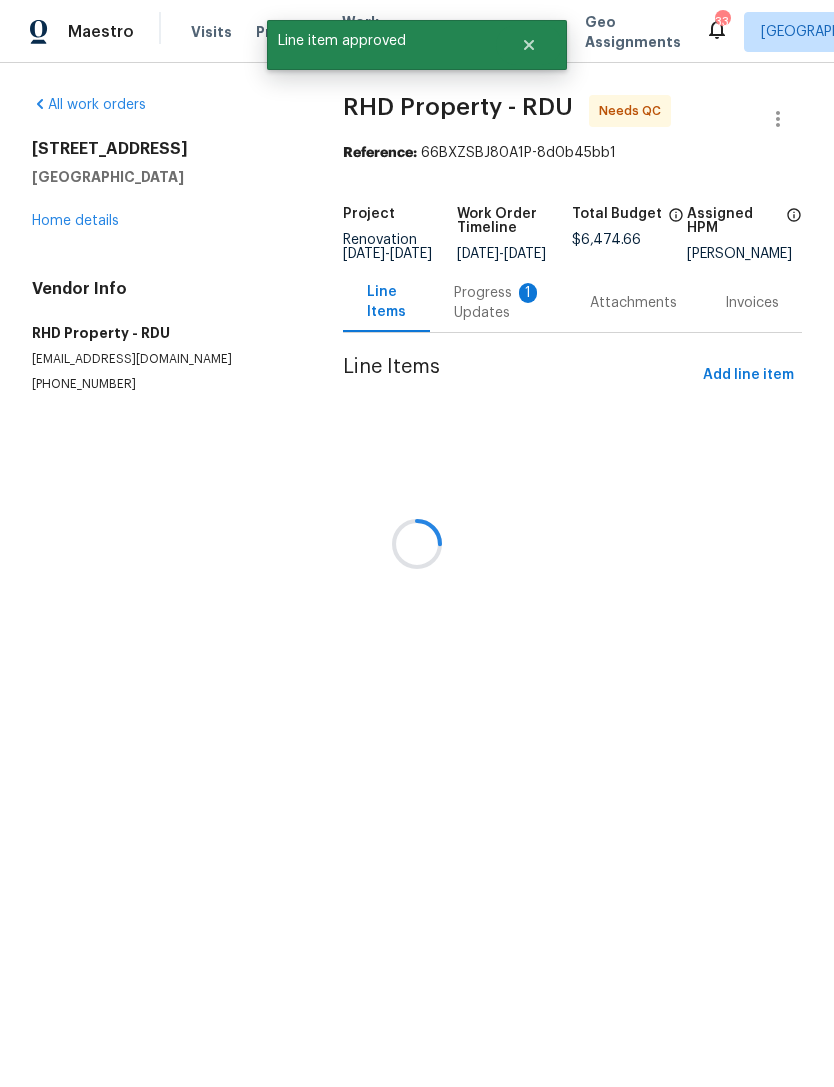 scroll, scrollTop: 0, scrollLeft: 0, axis: both 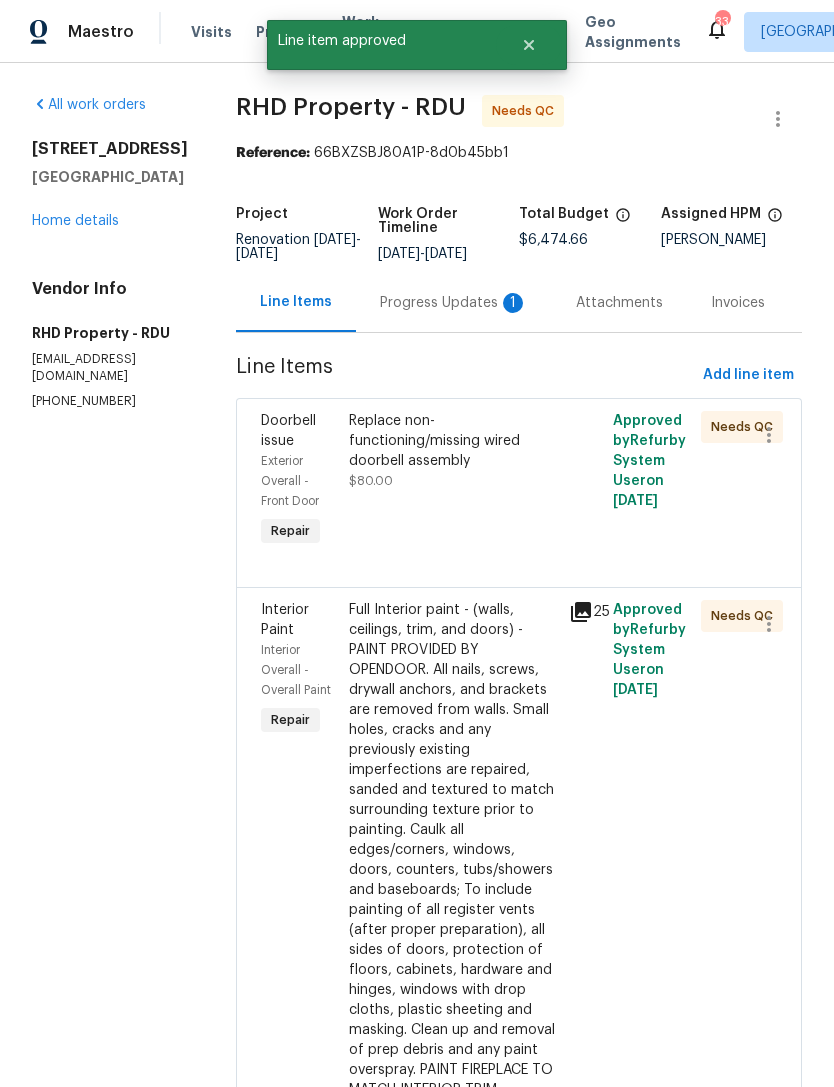 click on "Replace non-functioning/missing wired doorbell assembly $80.00" at bounding box center (453, 481) 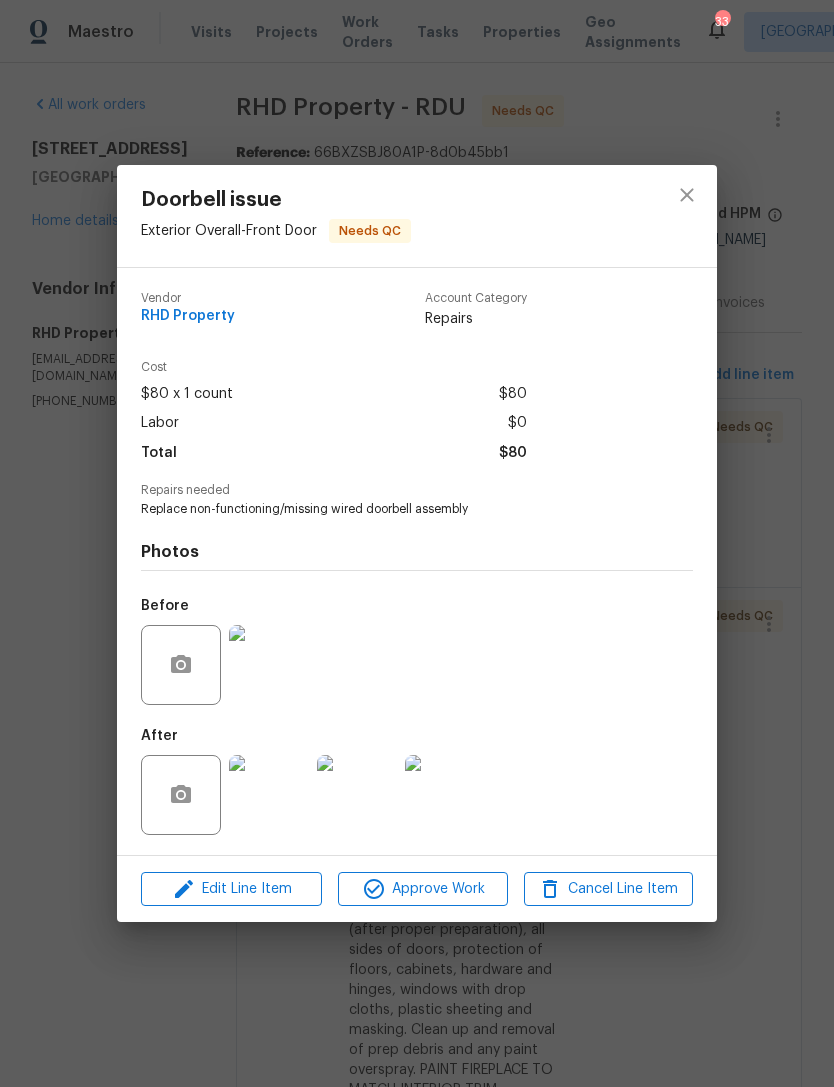 click at bounding box center [445, 795] 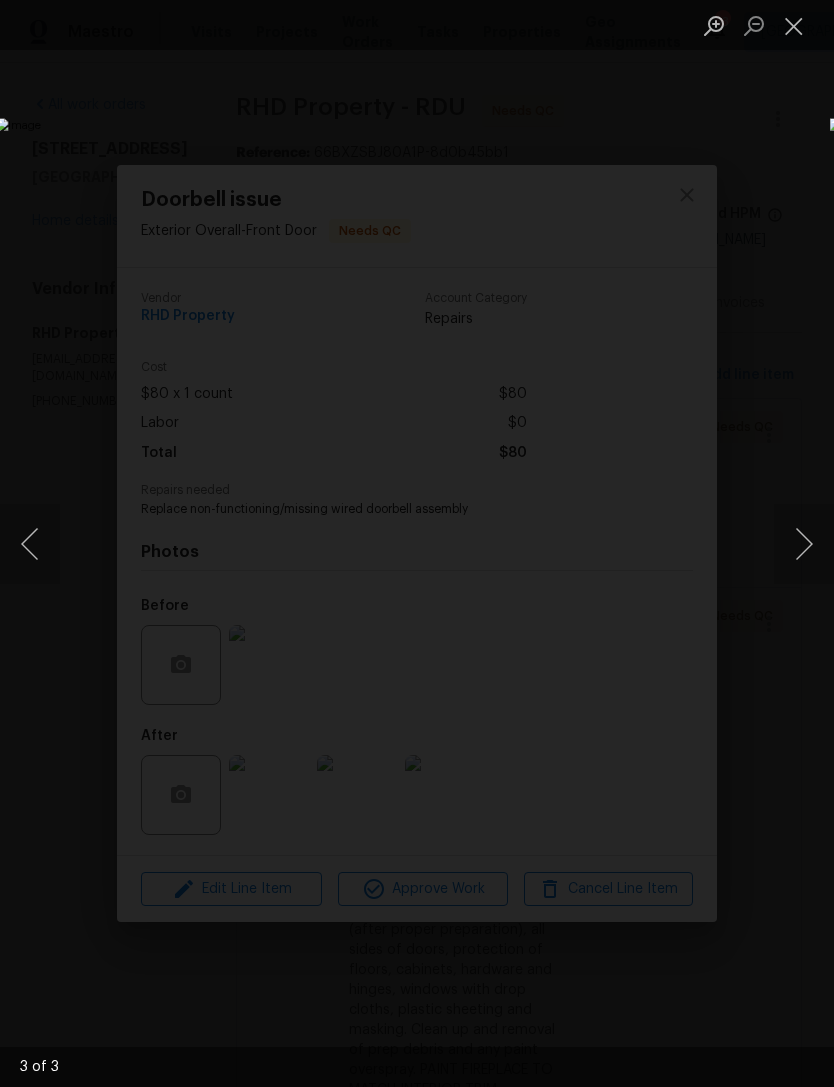 click at bounding box center [794, 25] 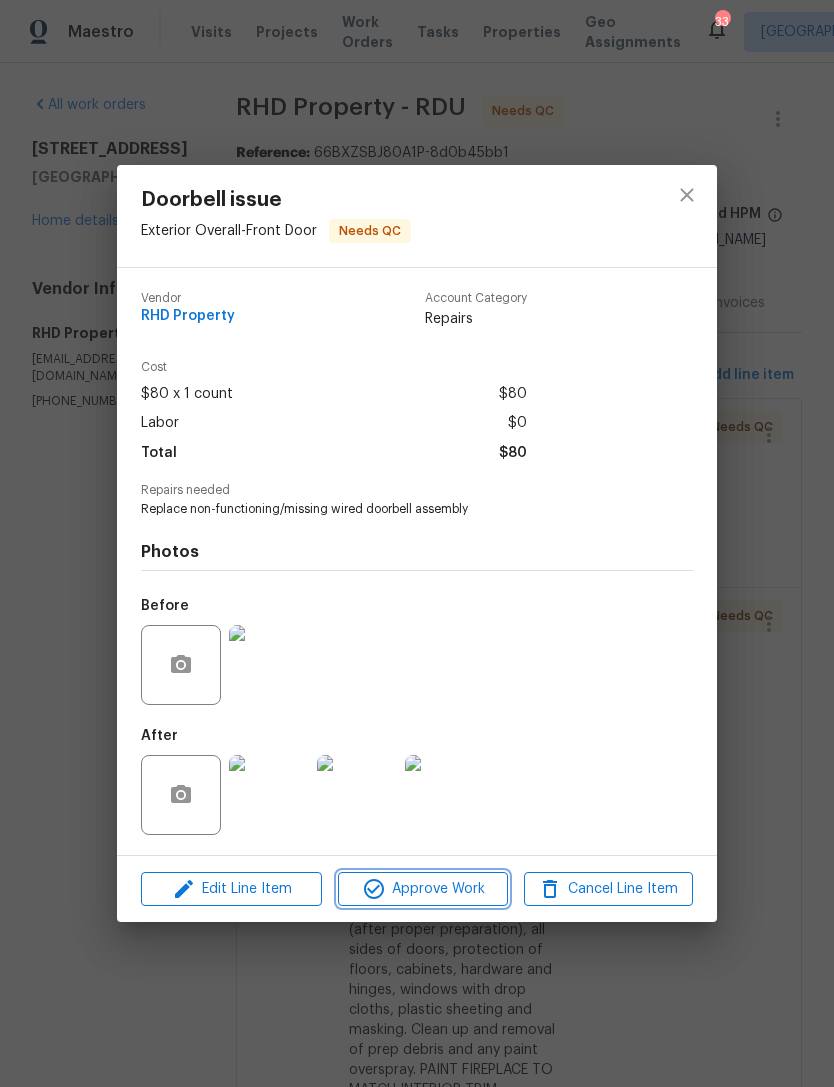 click on "Approve Work" at bounding box center (422, 889) 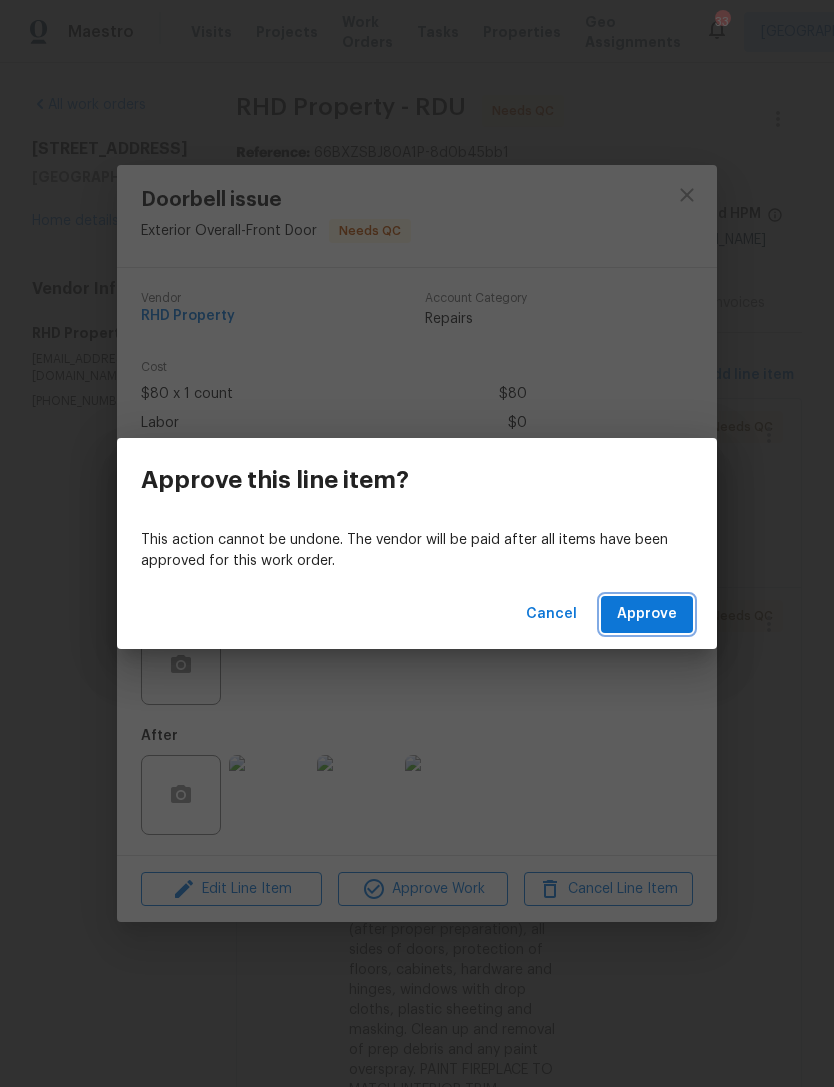 click on "Approve" at bounding box center (647, 614) 